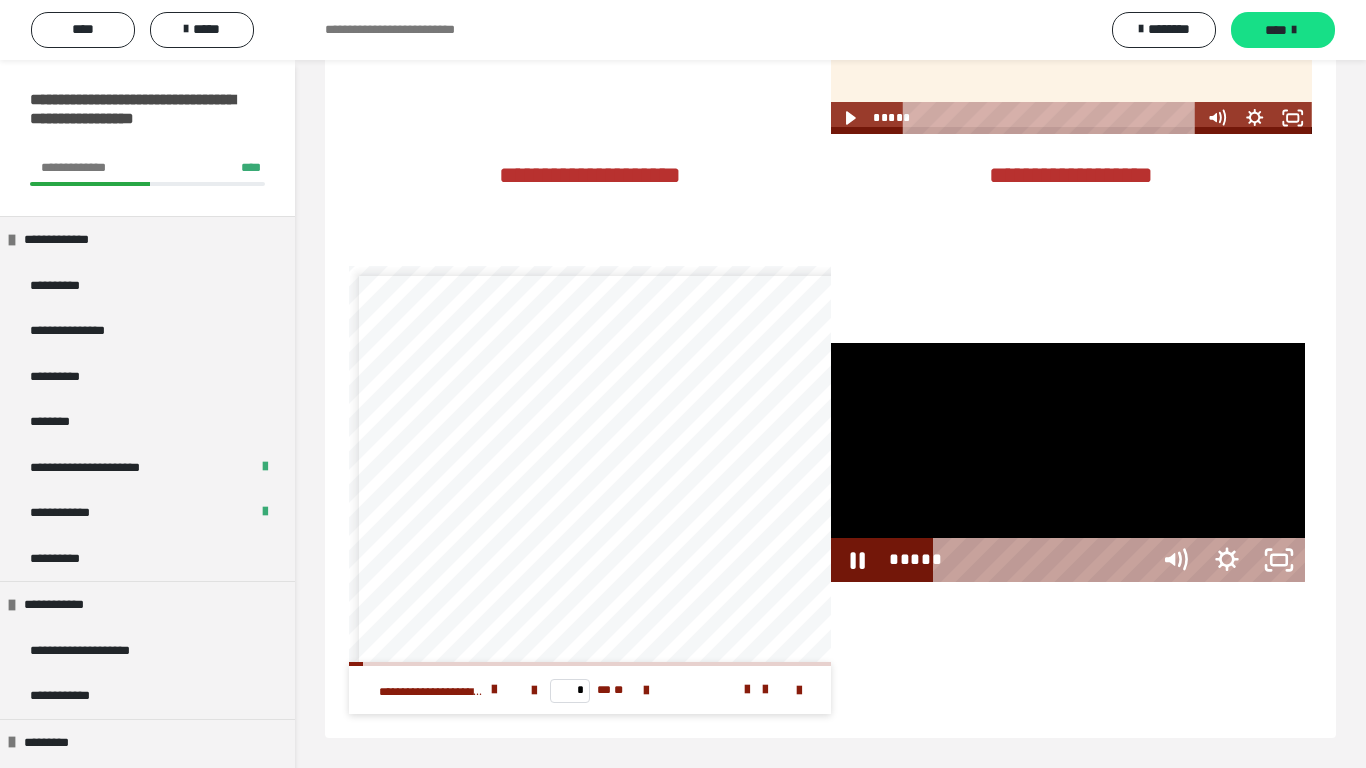 scroll, scrollTop: 3984, scrollLeft: 0, axis: vertical 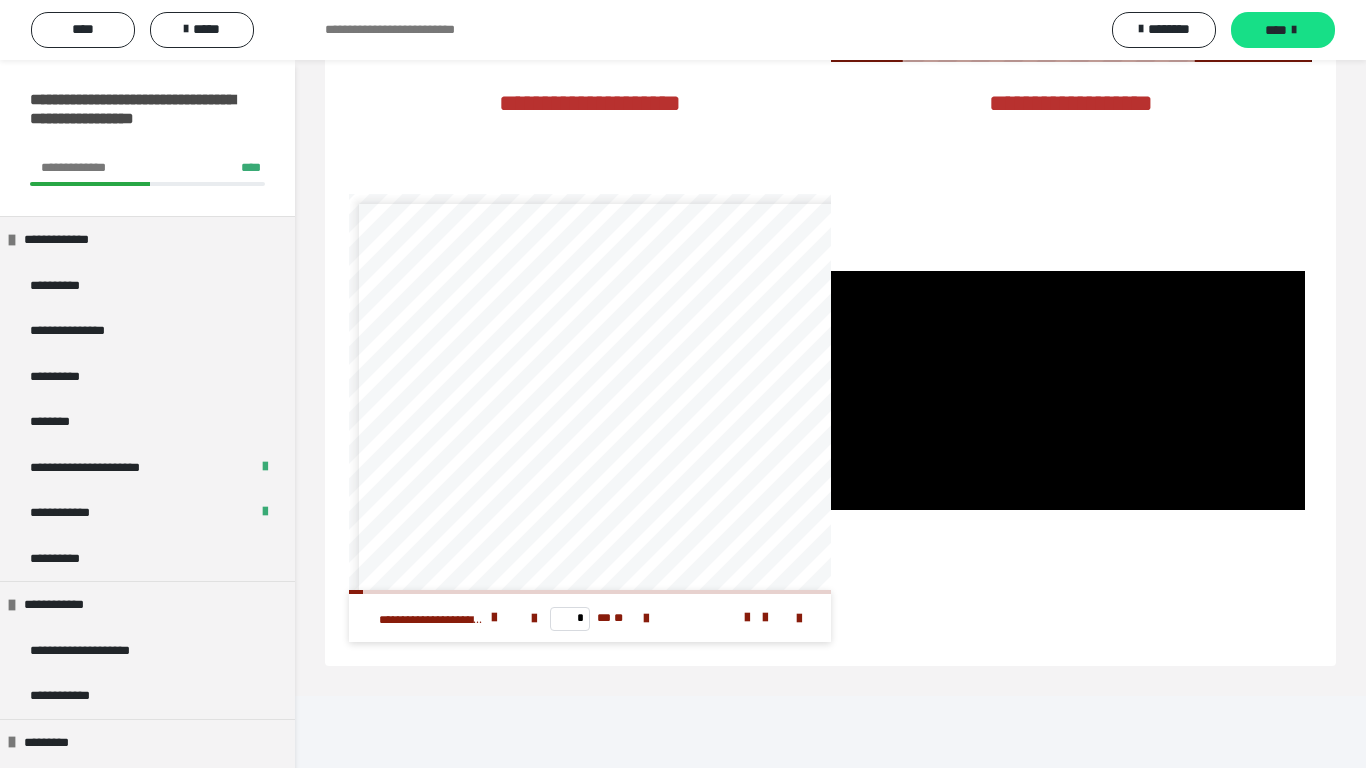 type 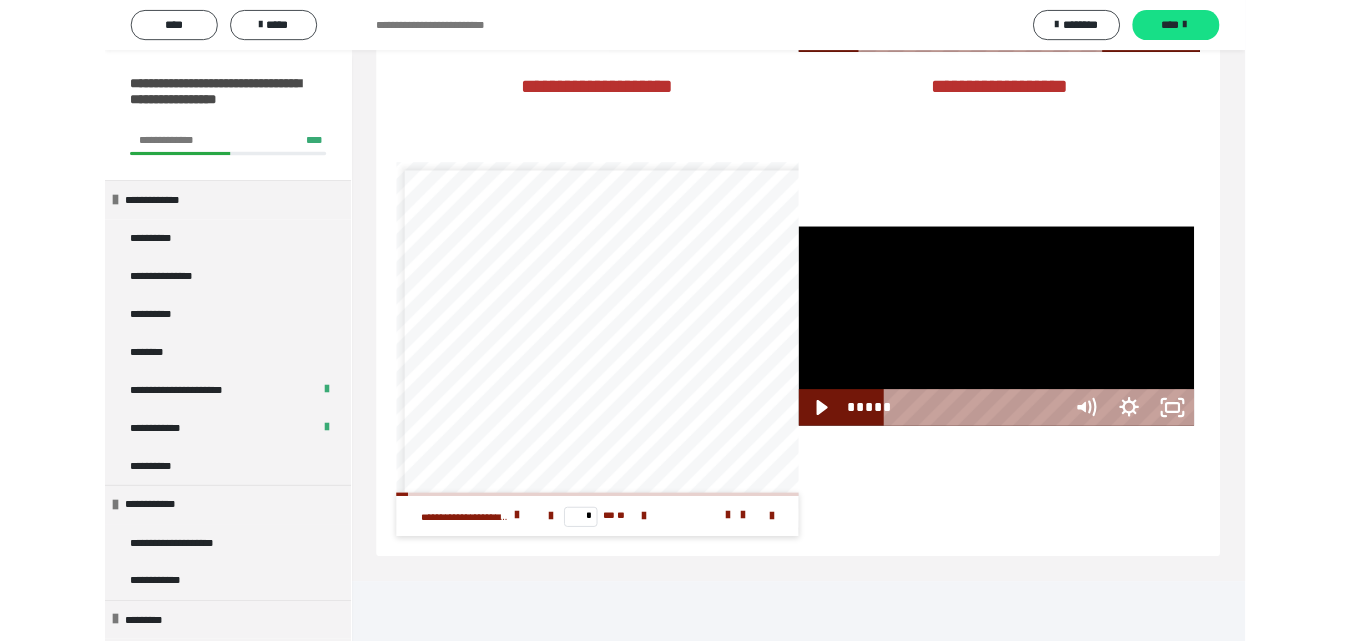 scroll, scrollTop: 0, scrollLeft: 0, axis: both 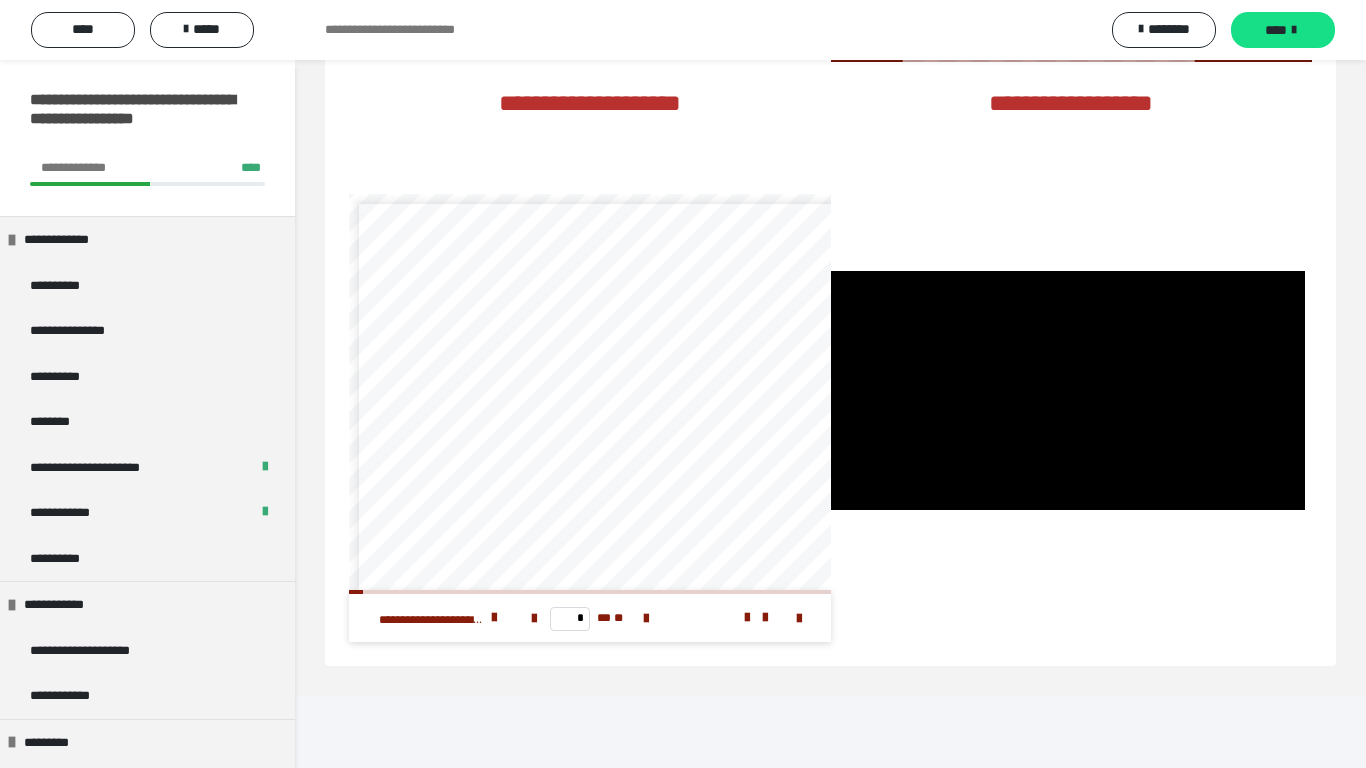 click at bounding box center (1514, 655) 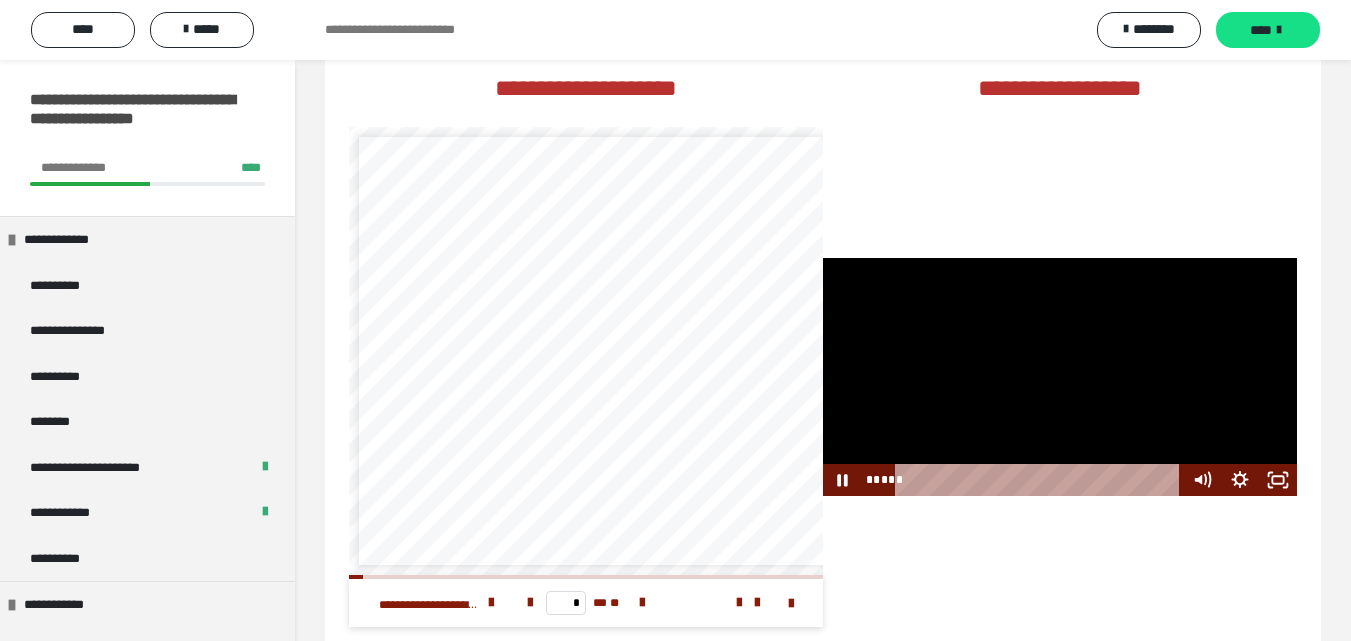 click at bounding box center (1060, 377) 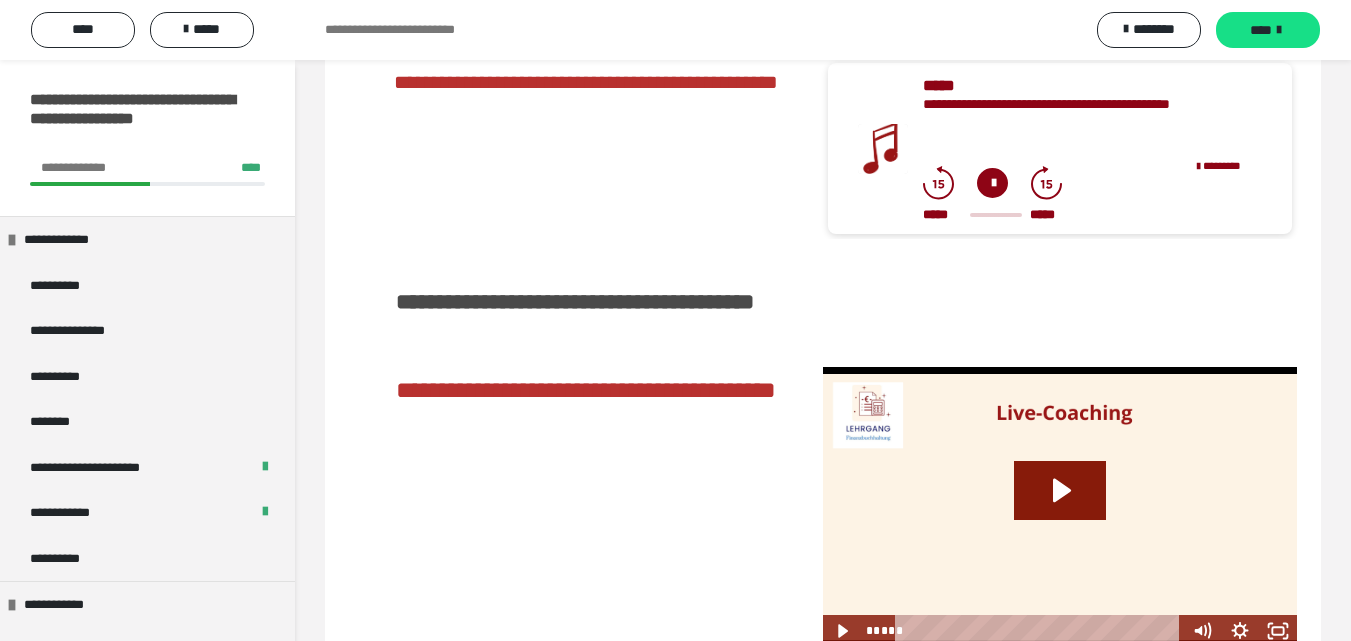 scroll, scrollTop: 2684, scrollLeft: 0, axis: vertical 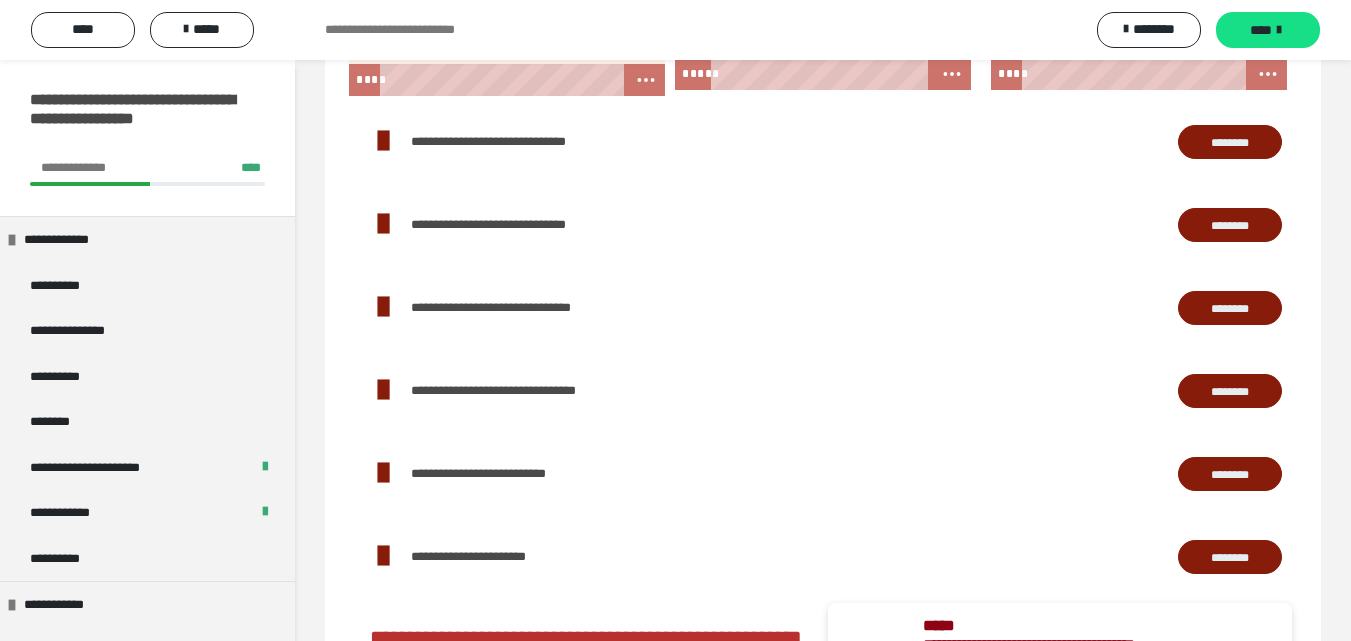 click on "********" at bounding box center (1230, 142) 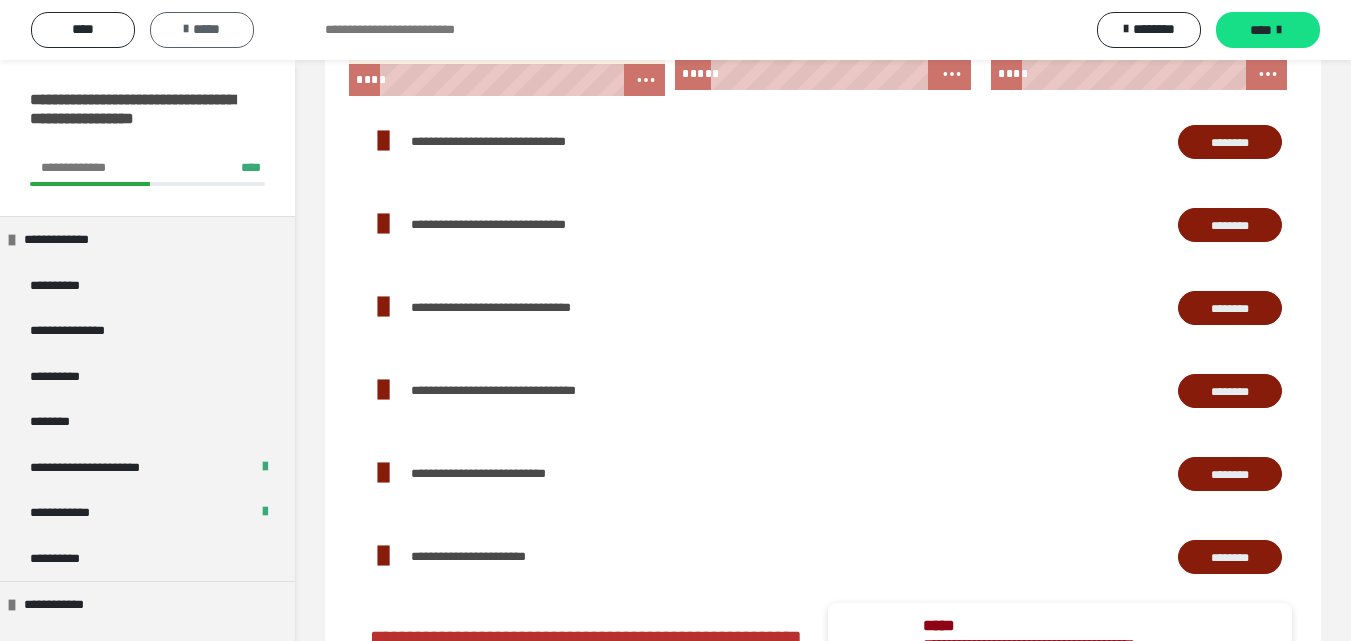 click on "*****" at bounding box center [202, 30] 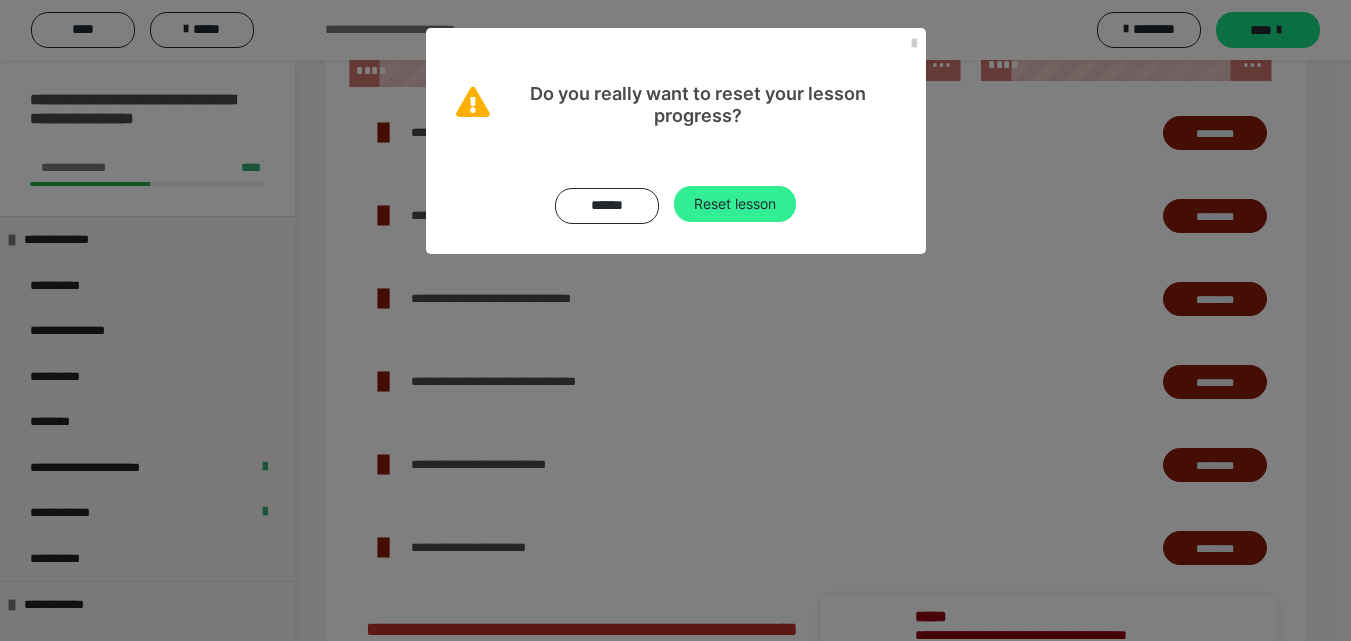 click on "Reset lesson" at bounding box center [735, 204] 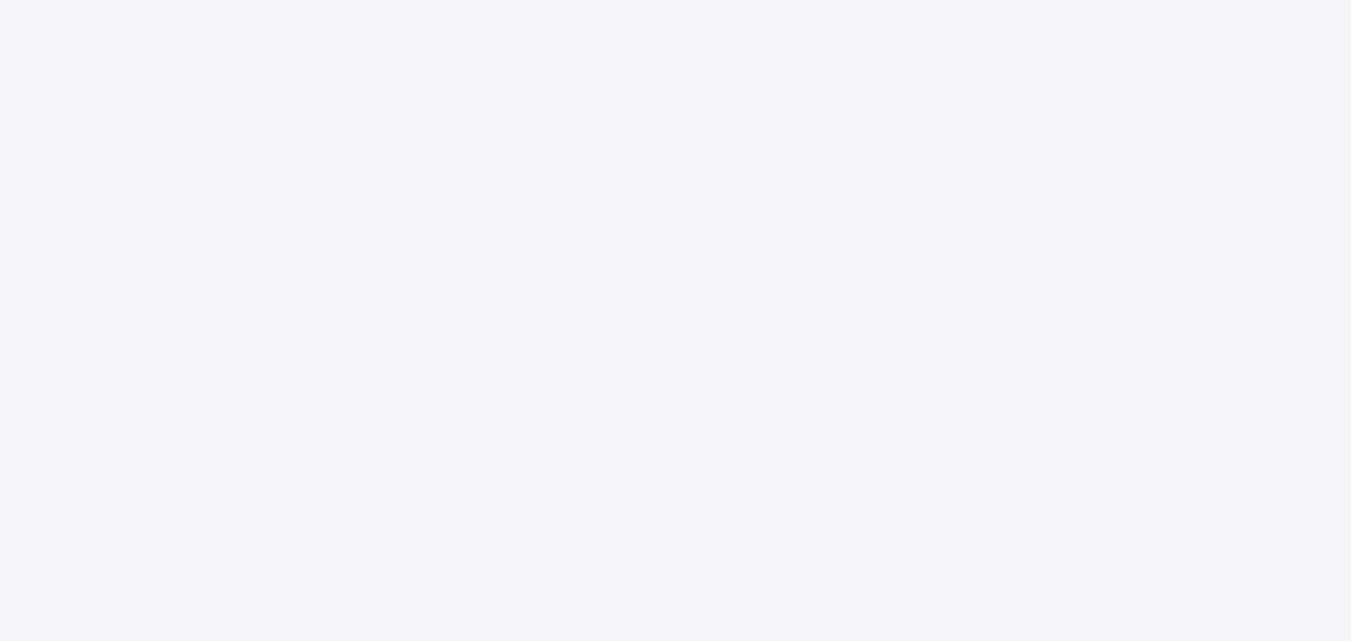 scroll, scrollTop: 0, scrollLeft: 0, axis: both 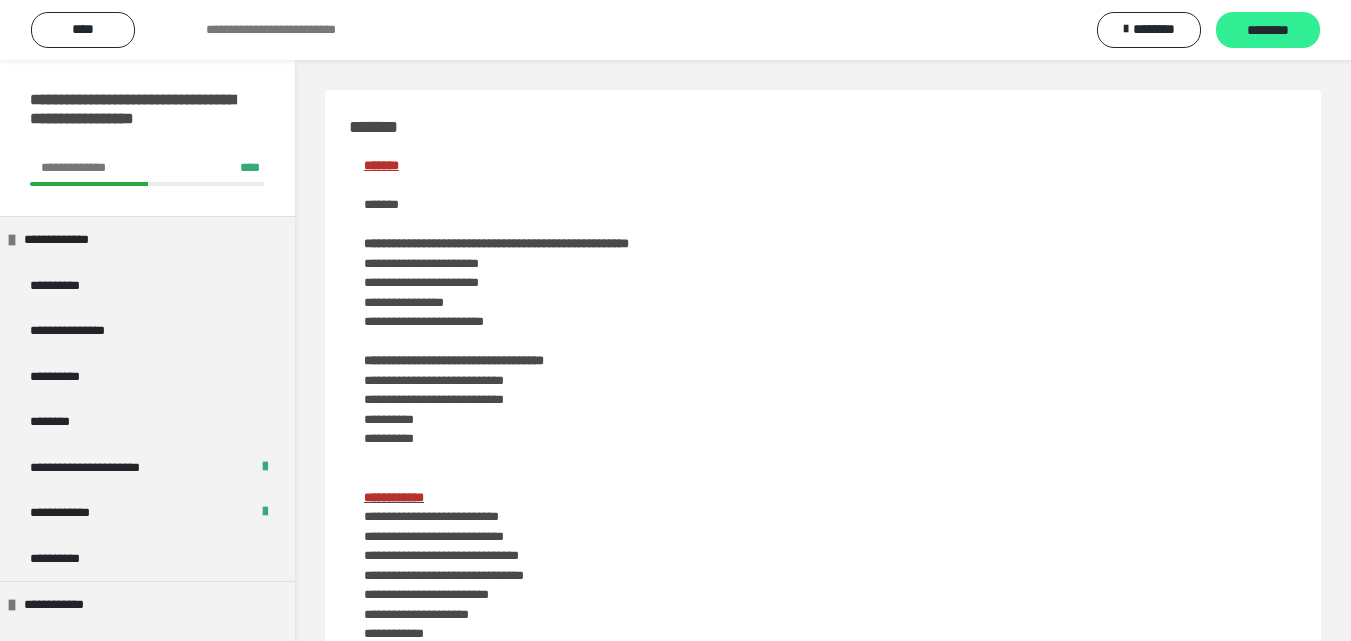 click on "********" at bounding box center (1268, 31) 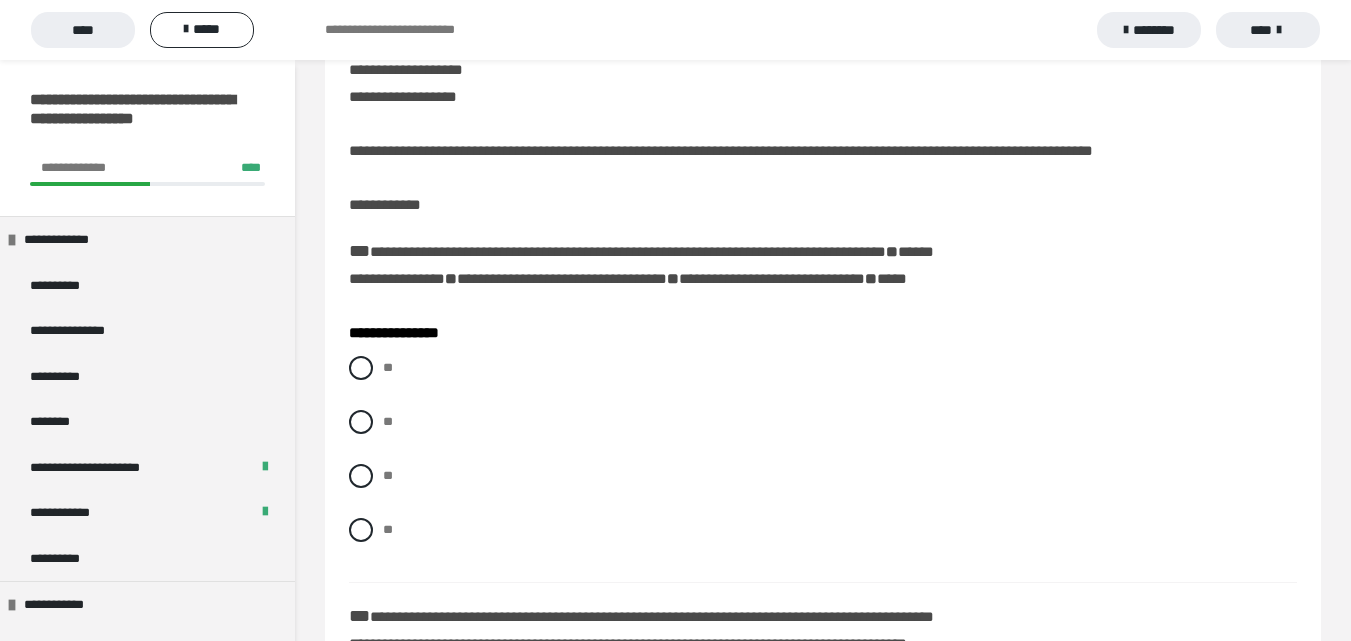 scroll, scrollTop: 100, scrollLeft: 0, axis: vertical 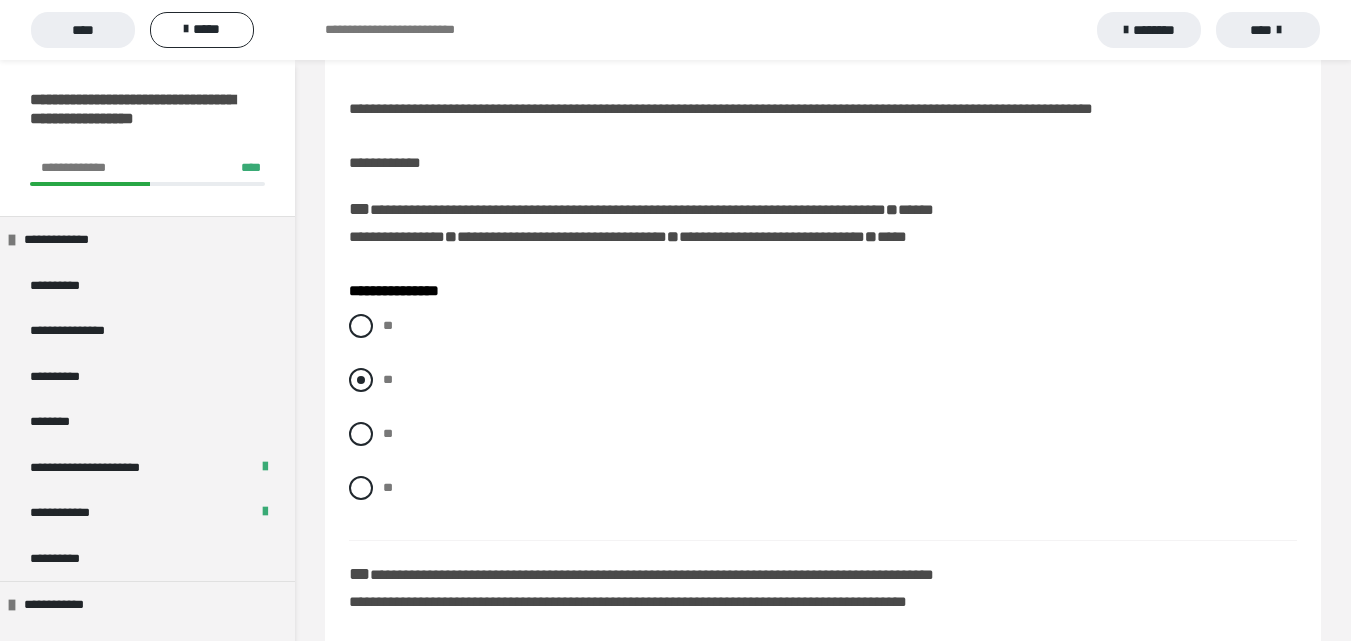 click at bounding box center (361, 380) 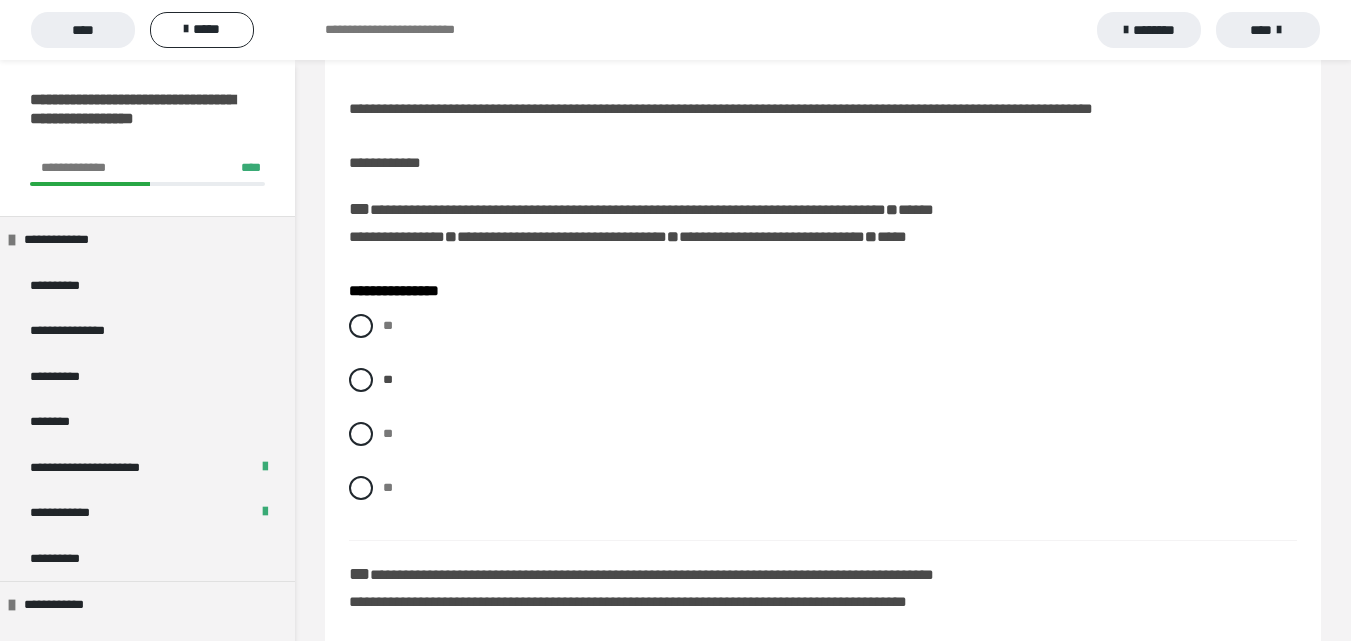click on "**********" at bounding box center (394, 290) 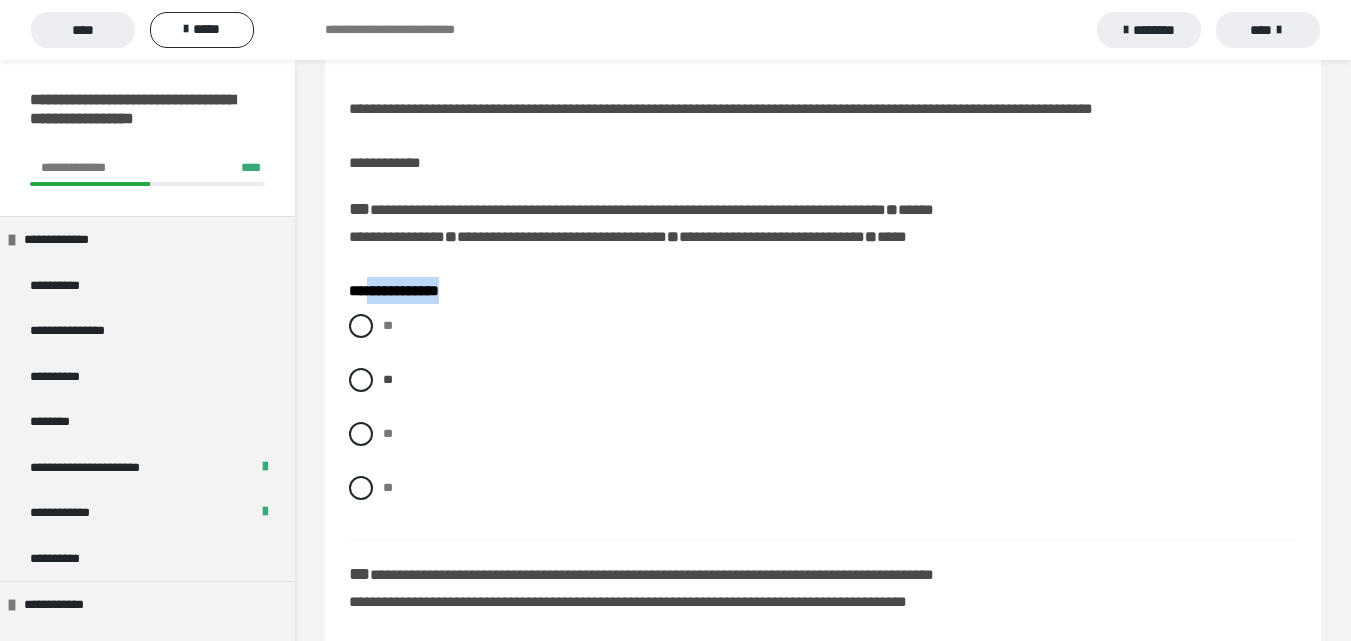 click on "**********" at bounding box center (394, 290) 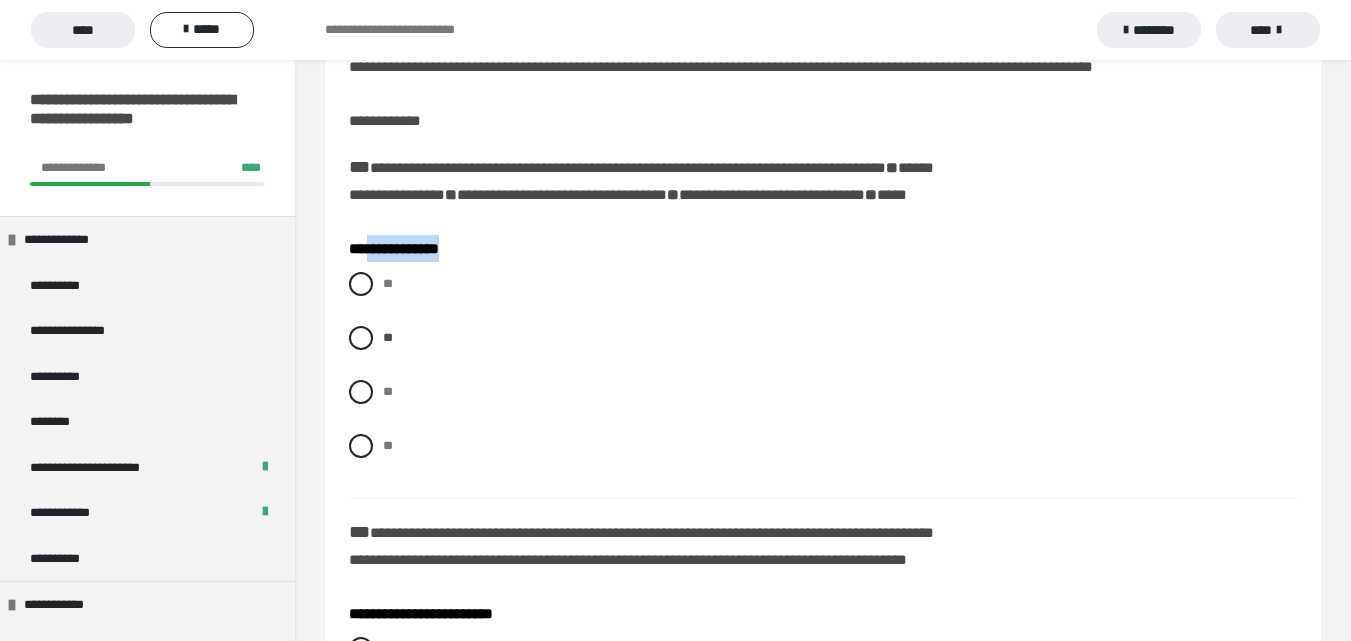 scroll, scrollTop: 100, scrollLeft: 0, axis: vertical 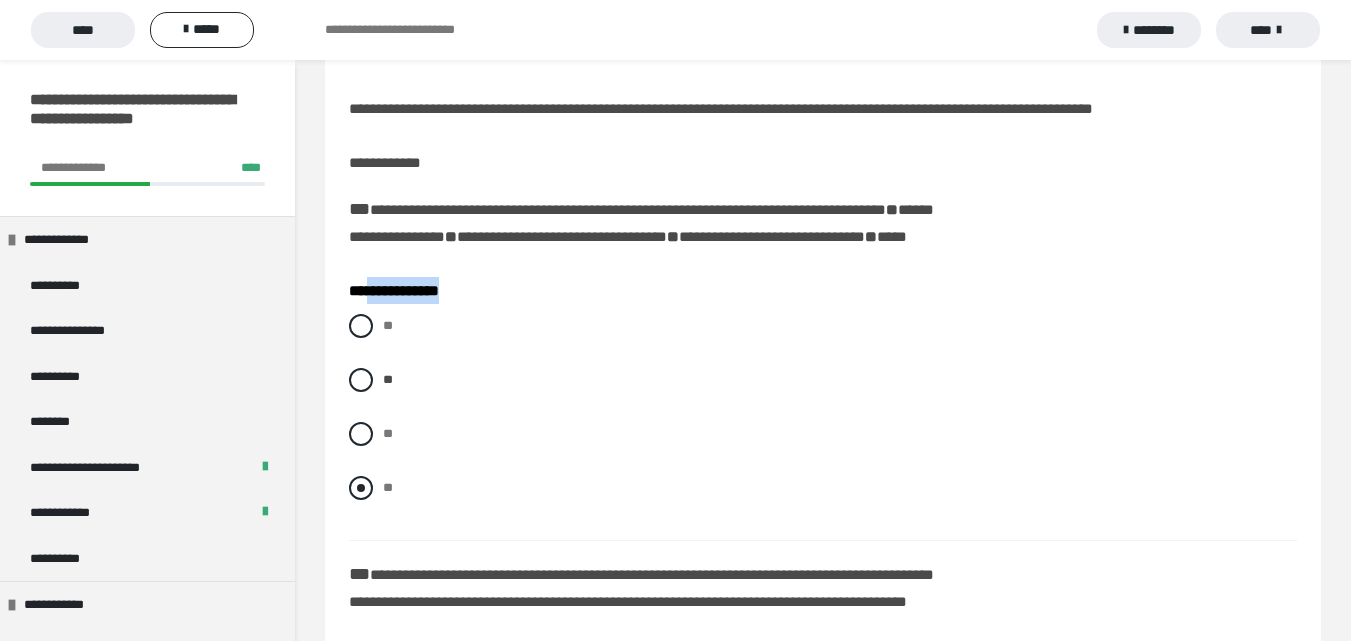 click at bounding box center [361, 488] 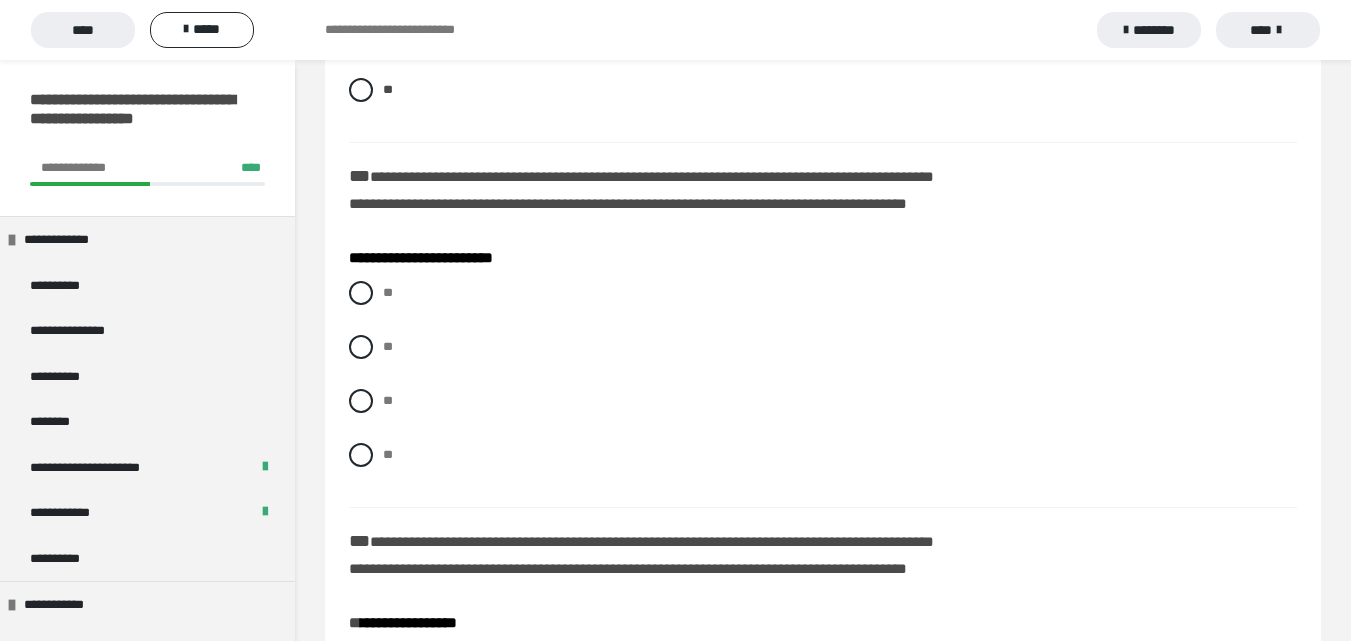 scroll, scrollTop: 500, scrollLeft: 0, axis: vertical 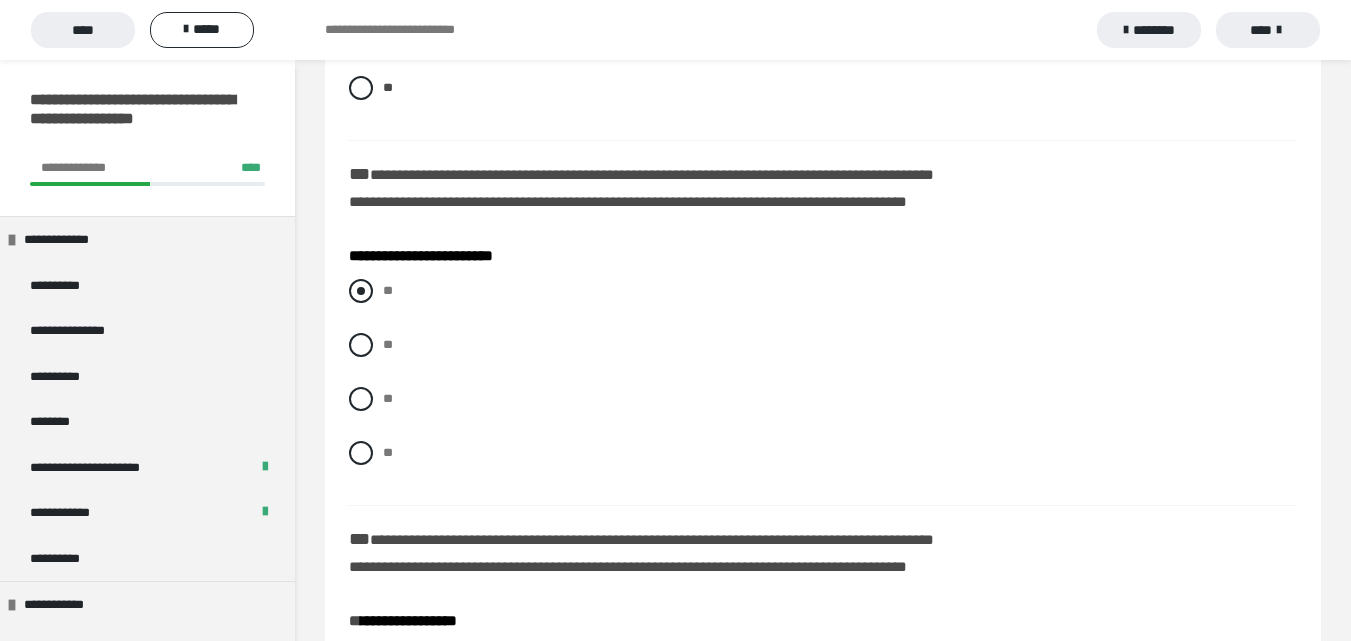 click on "**" at bounding box center [823, 291] 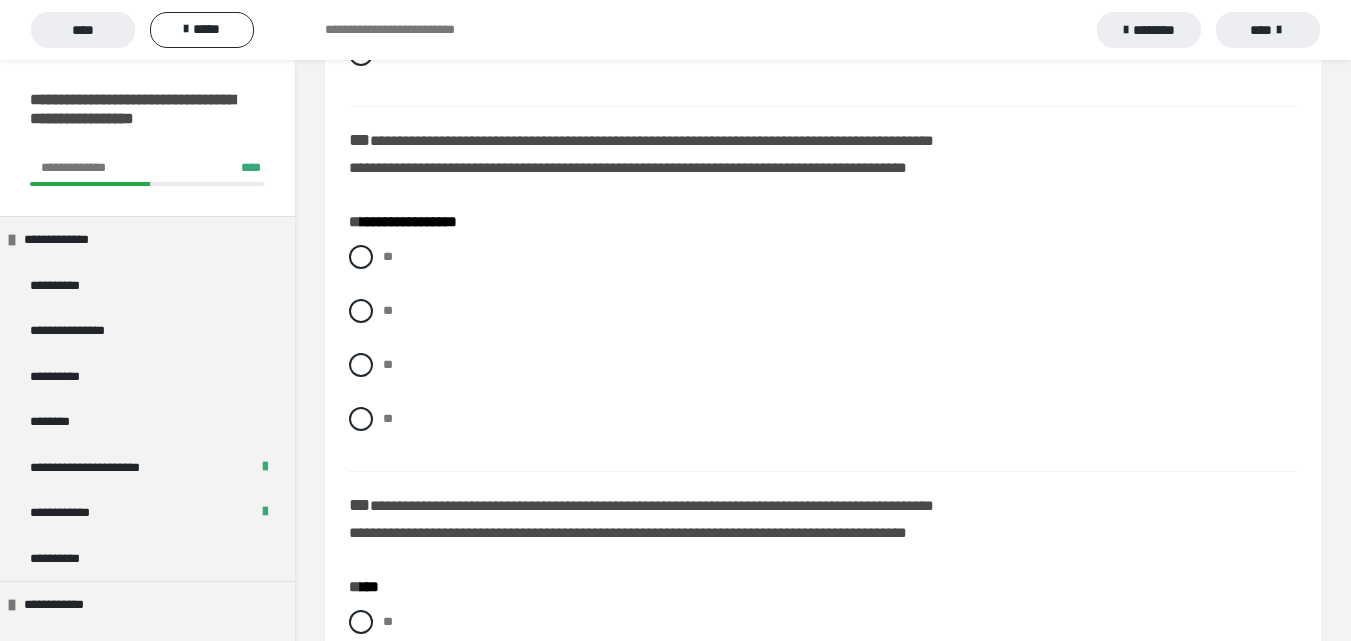 scroll, scrollTop: 900, scrollLeft: 0, axis: vertical 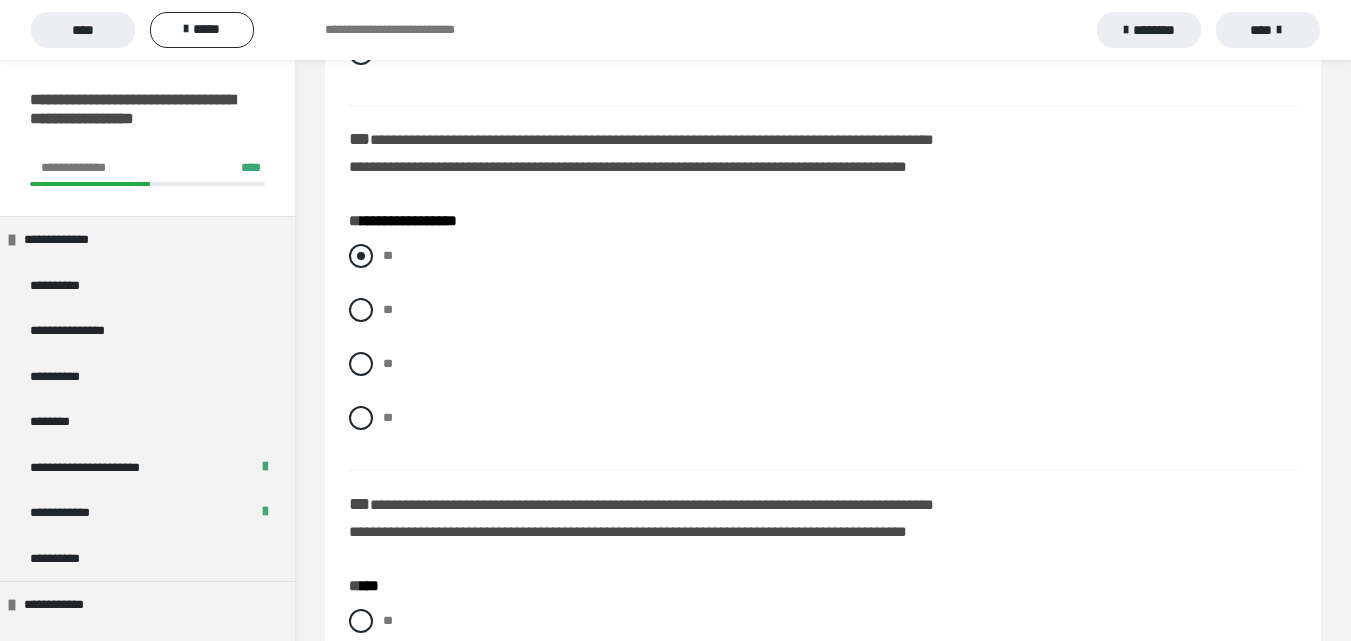 click on "**" at bounding box center (823, 256) 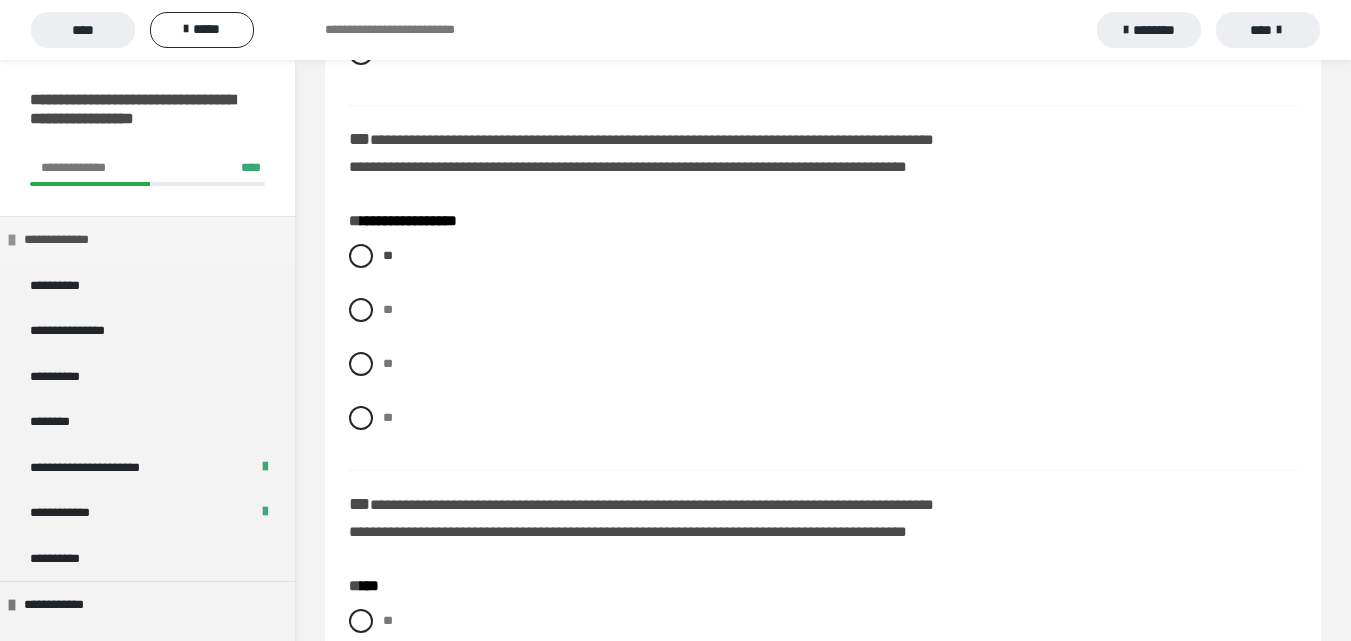 scroll, scrollTop: 300, scrollLeft: 0, axis: vertical 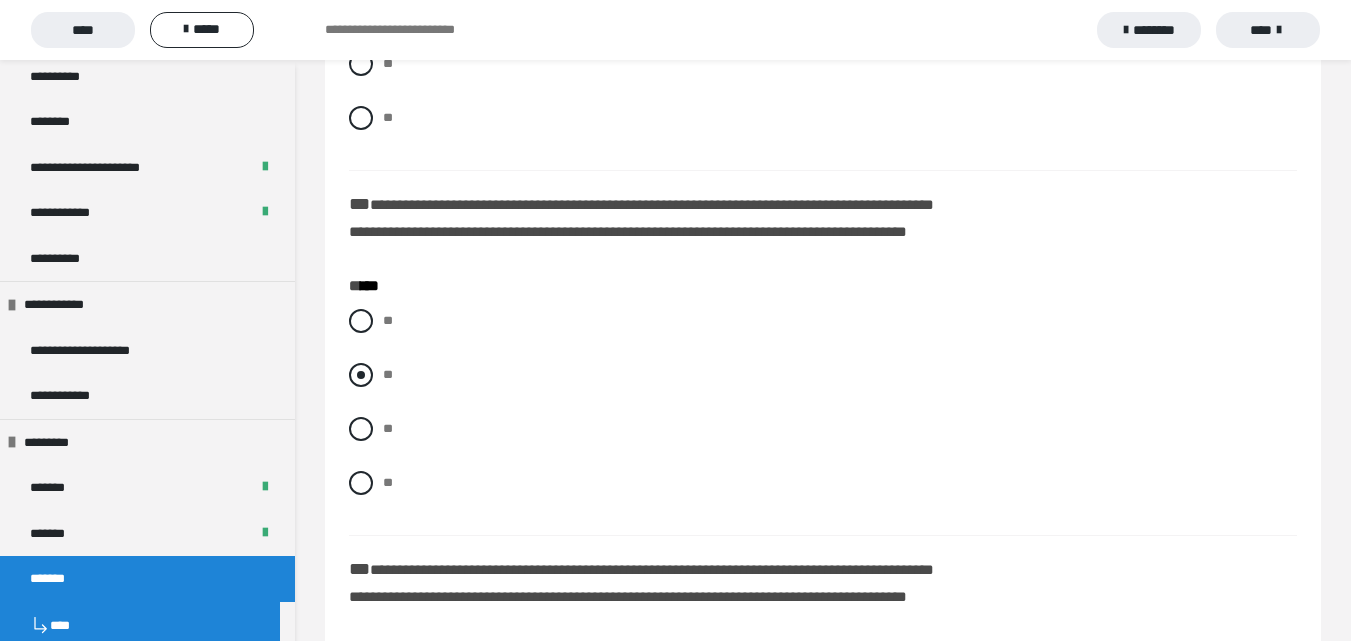 click at bounding box center (361, 375) 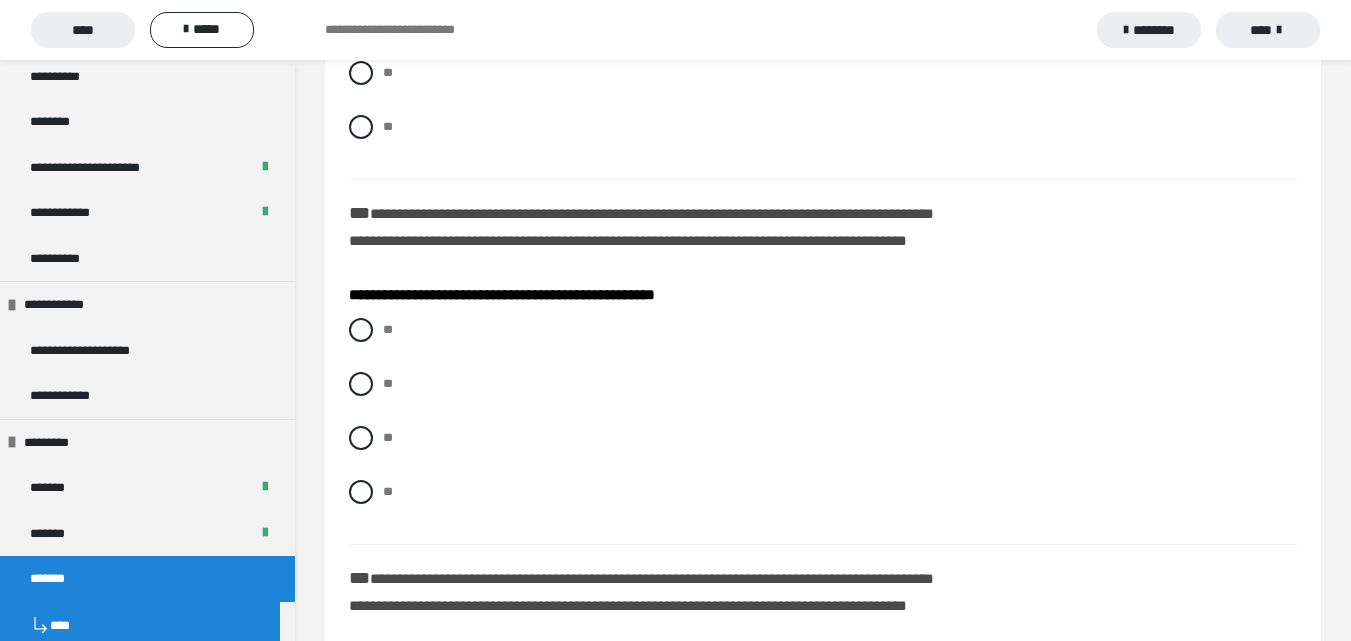 scroll, scrollTop: 1600, scrollLeft: 0, axis: vertical 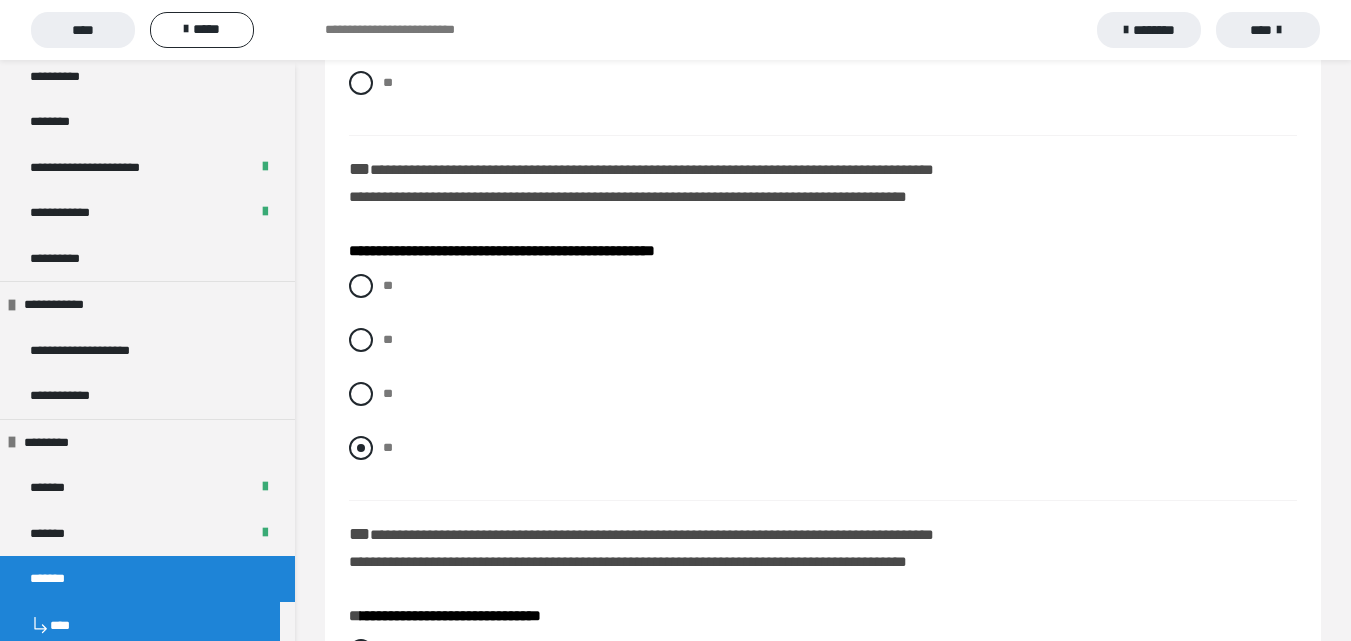 click on "**" at bounding box center (823, 448) 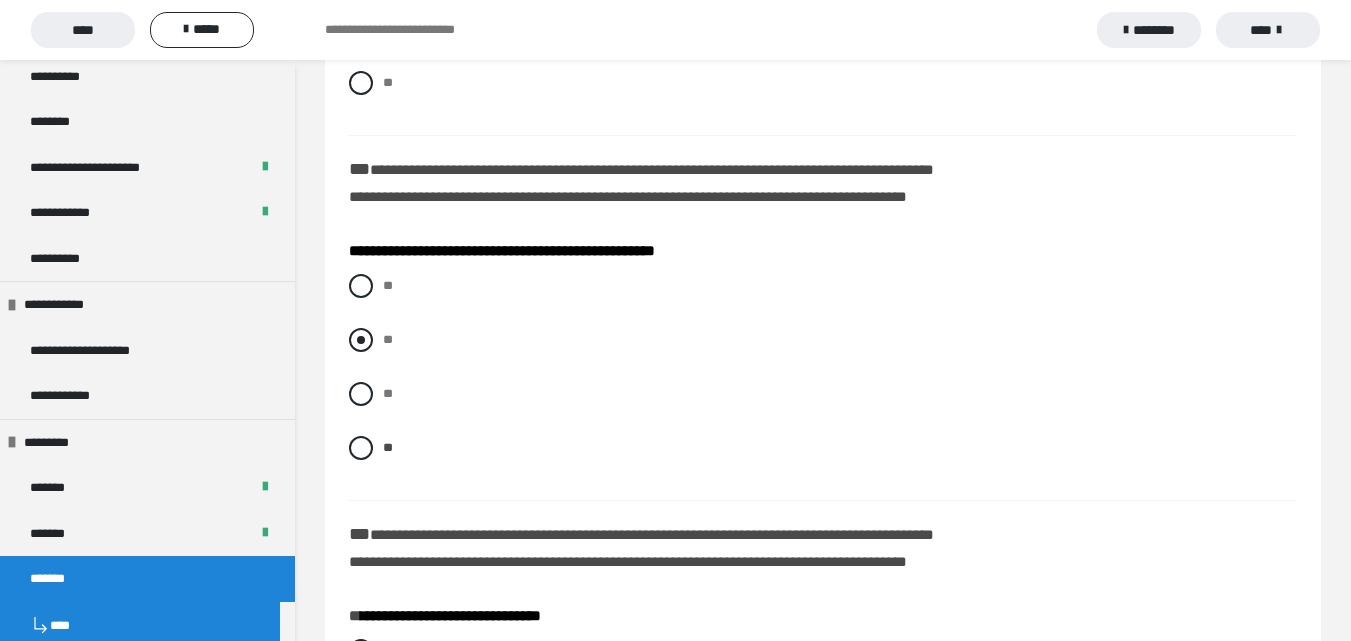 click on "**" at bounding box center (388, 339) 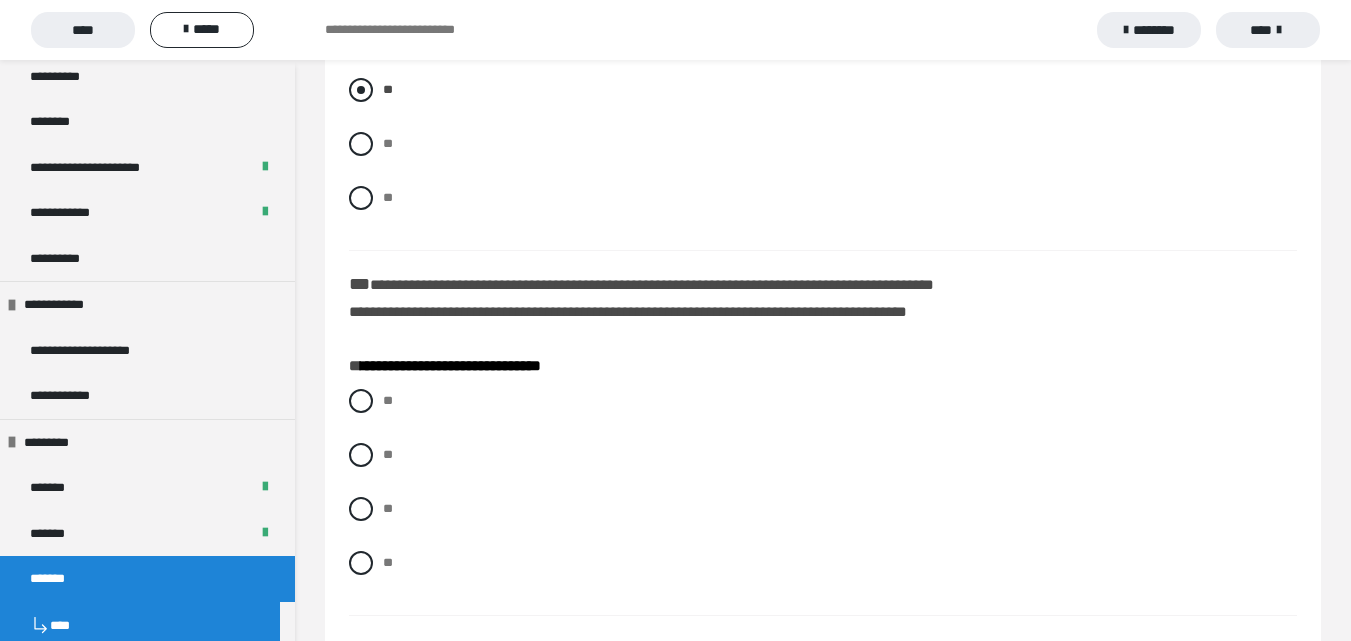 scroll, scrollTop: 1900, scrollLeft: 0, axis: vertical 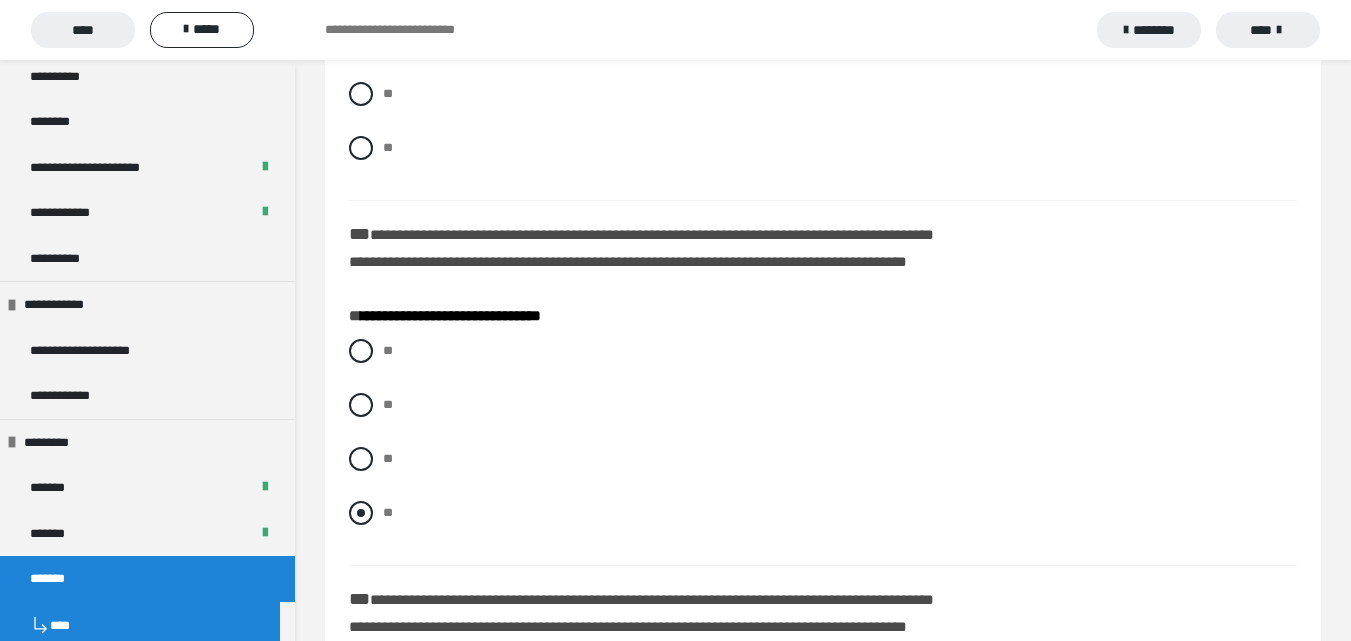 click at bounding box center [361, 513] 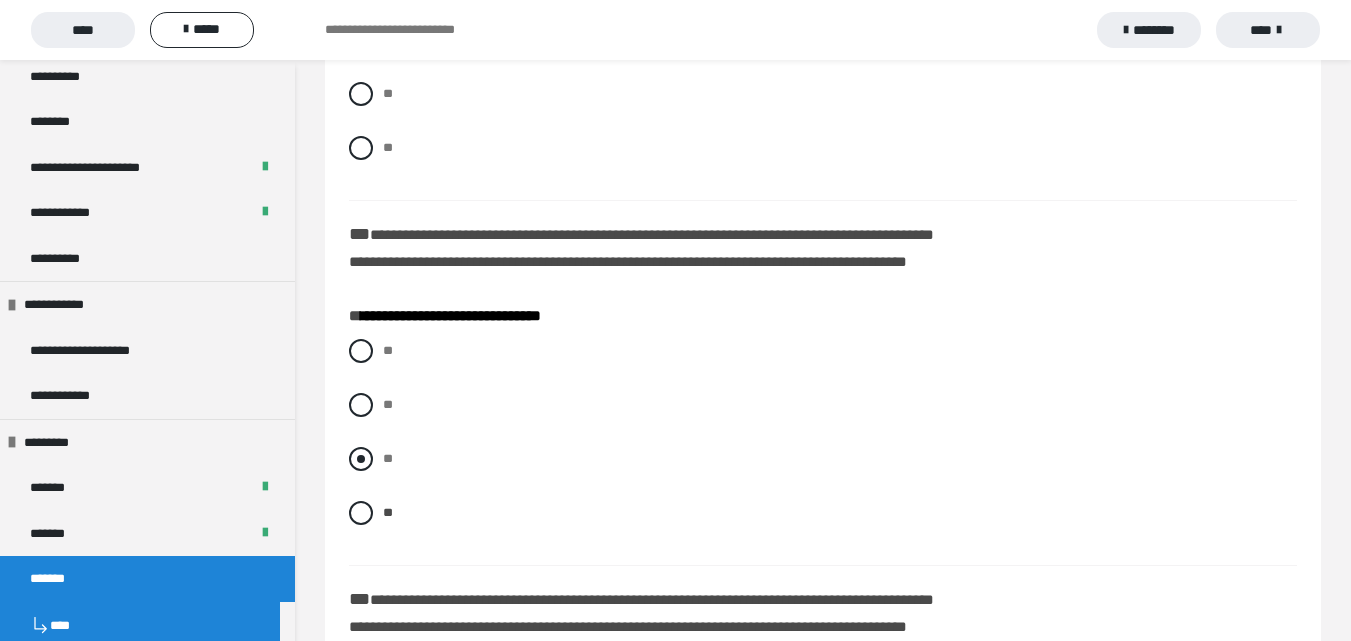 click at bounding box center (361, 459) 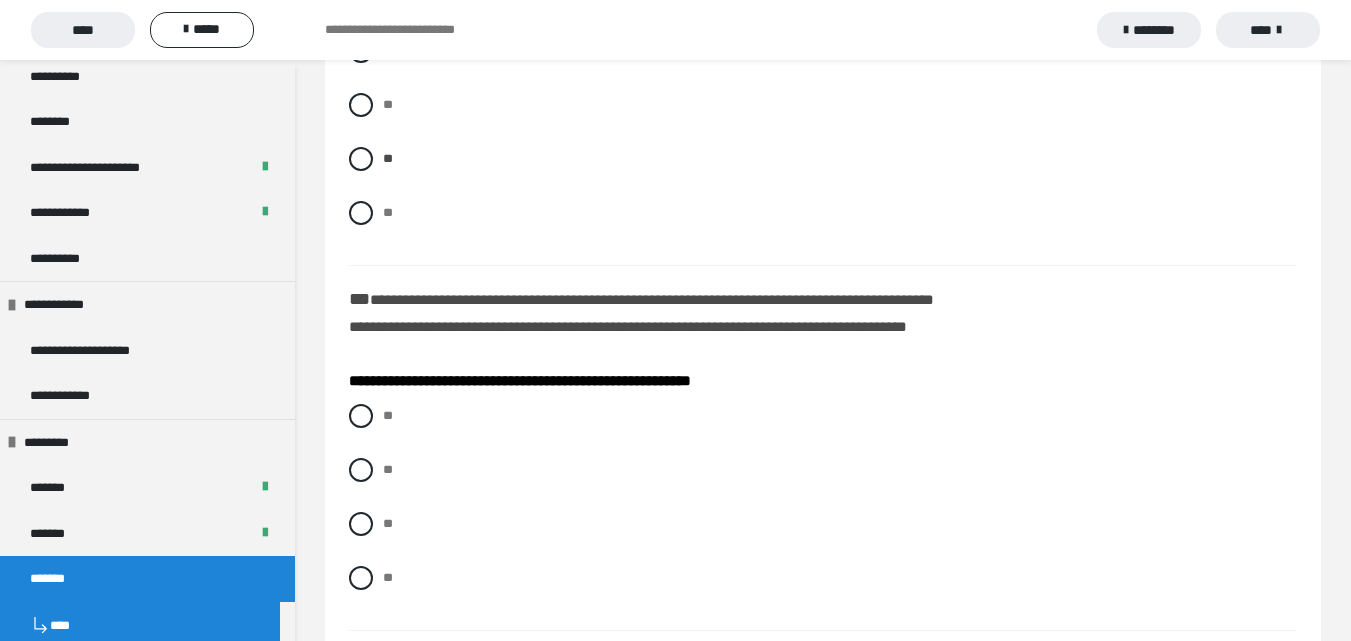 scroll, scrollTop: 2300, scrollLeft: 0, axis: vertical 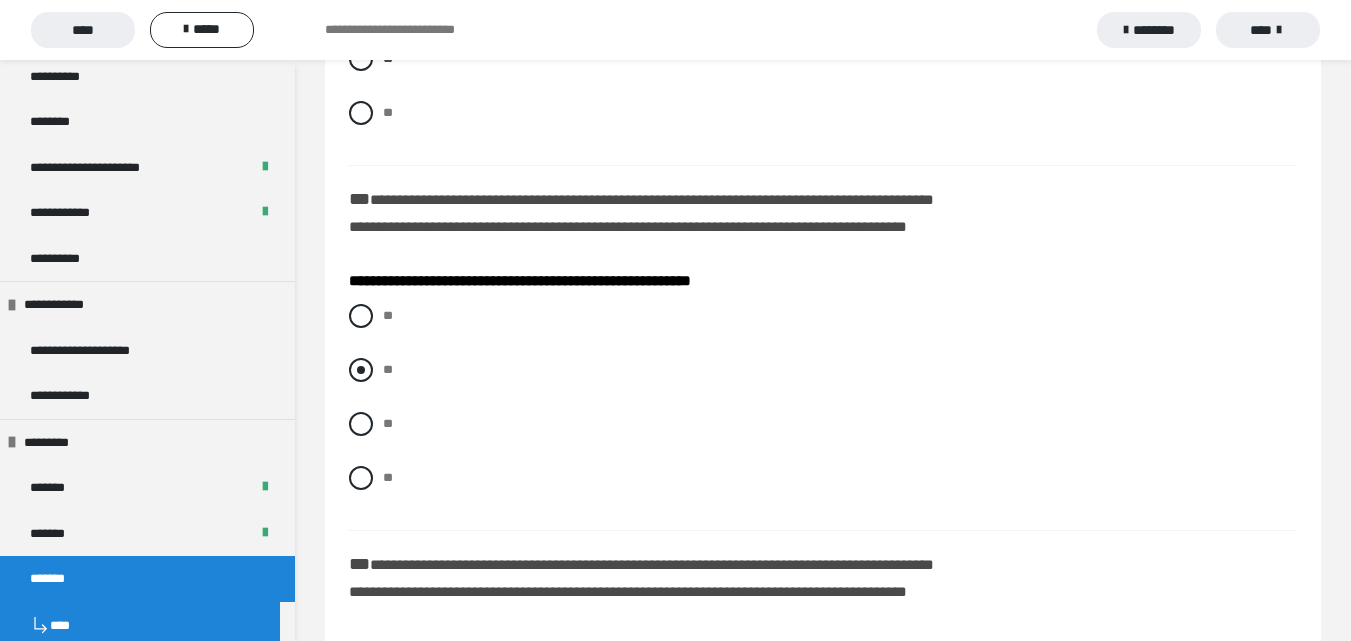 click at bounding box center (361, 370) 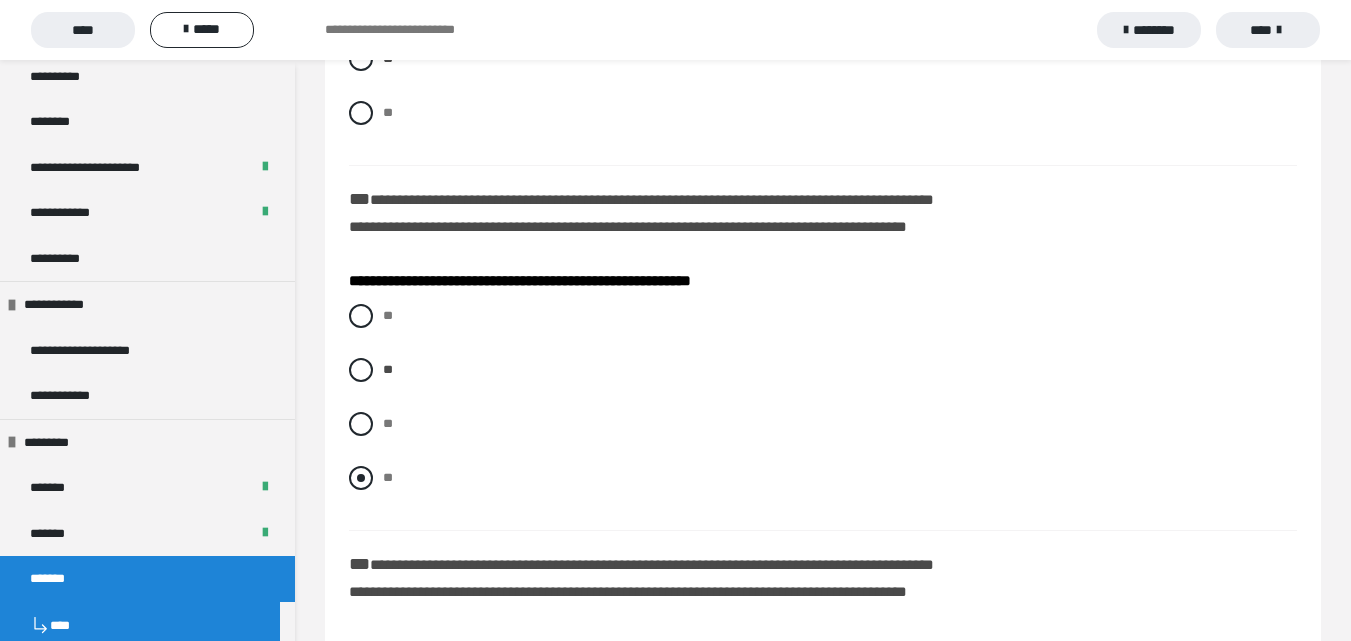 click at bounding box center (361, 478) 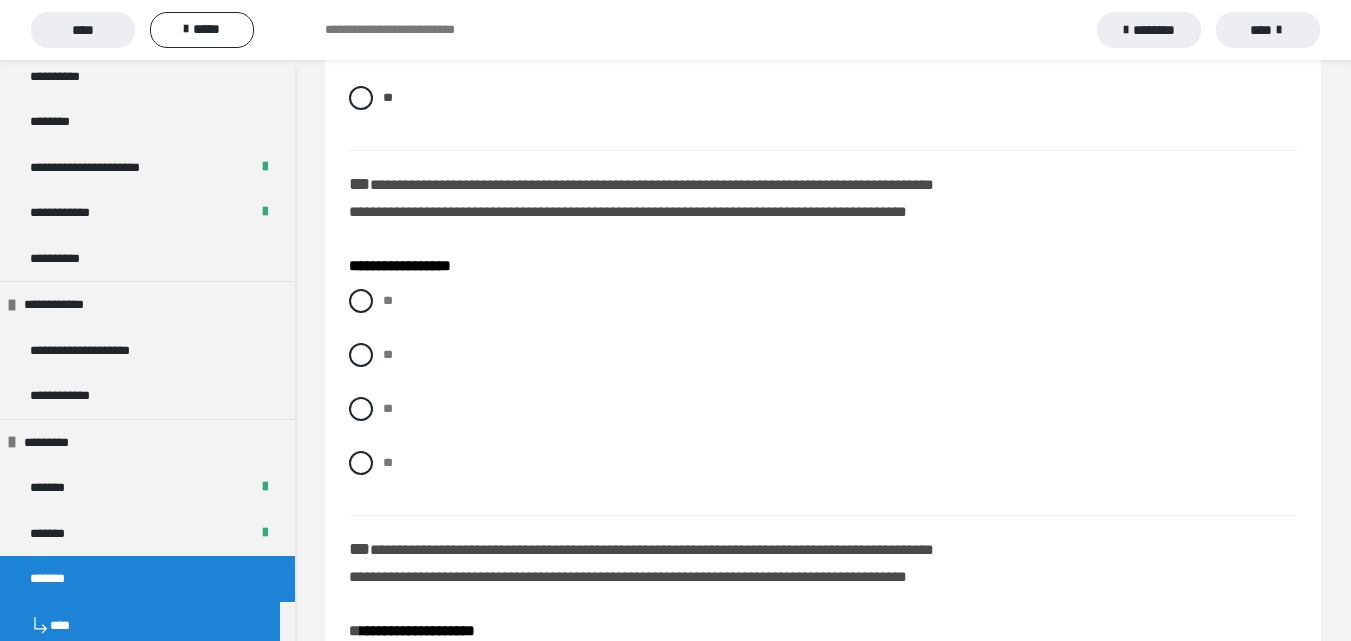 scroll, scrollTop: 2700, scrollLeft: 0, axis: vertical 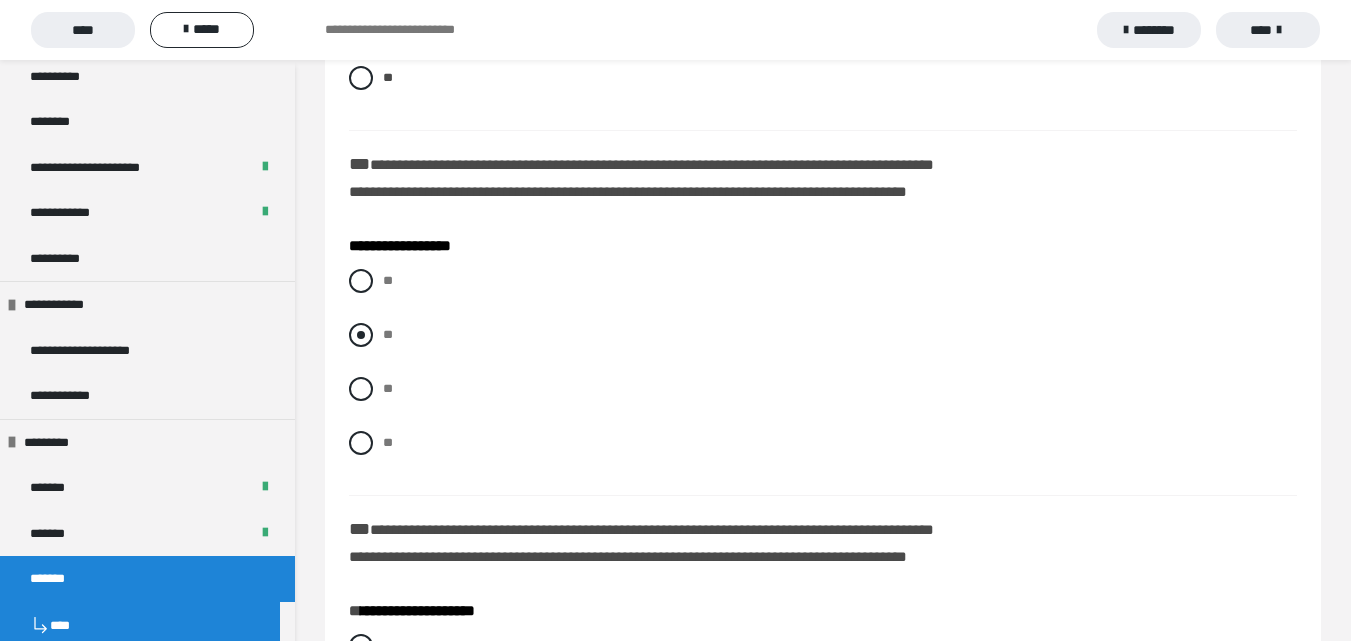 click at bounding box center [361, 335] 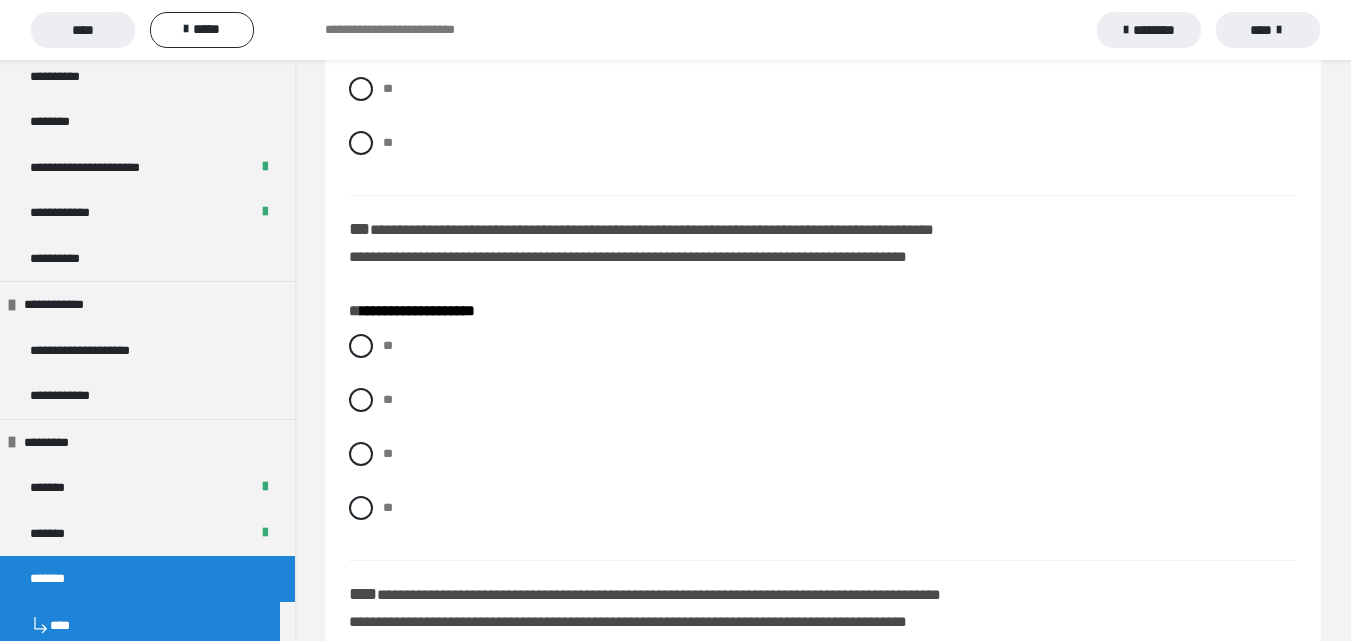 scroll, scrollTop: 3100, scrollLeft: 0, axis: vertical 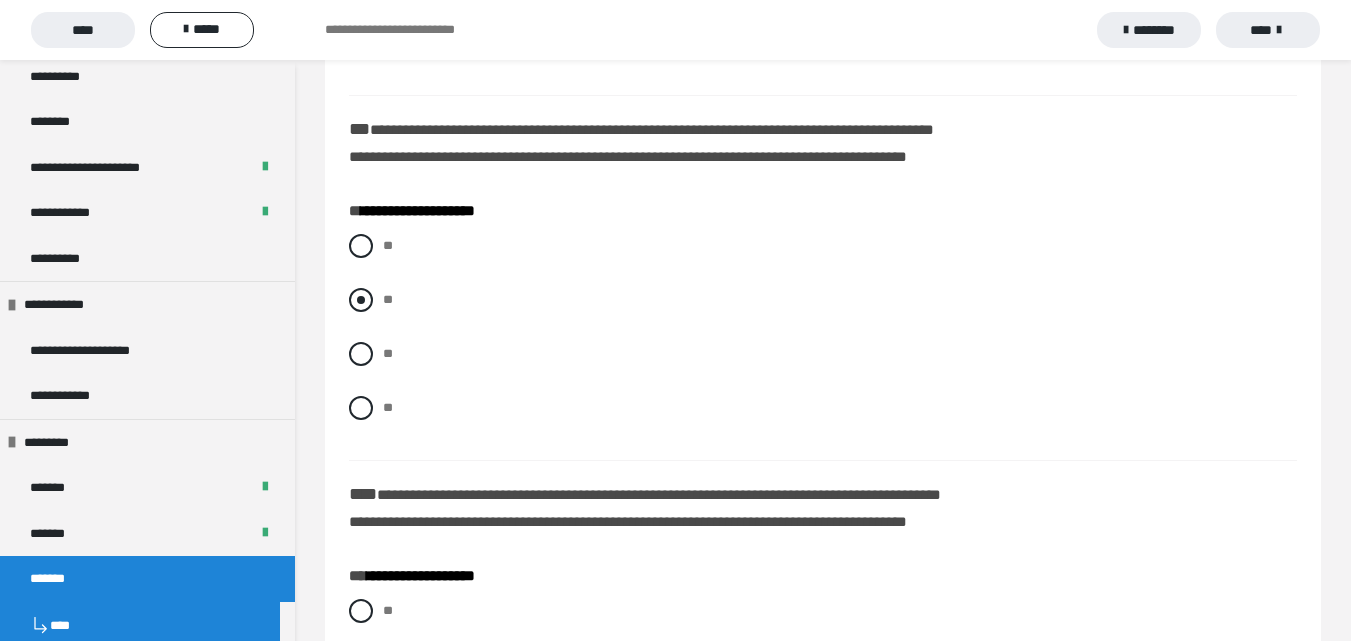click on "**" at bounding box center [389, 294] 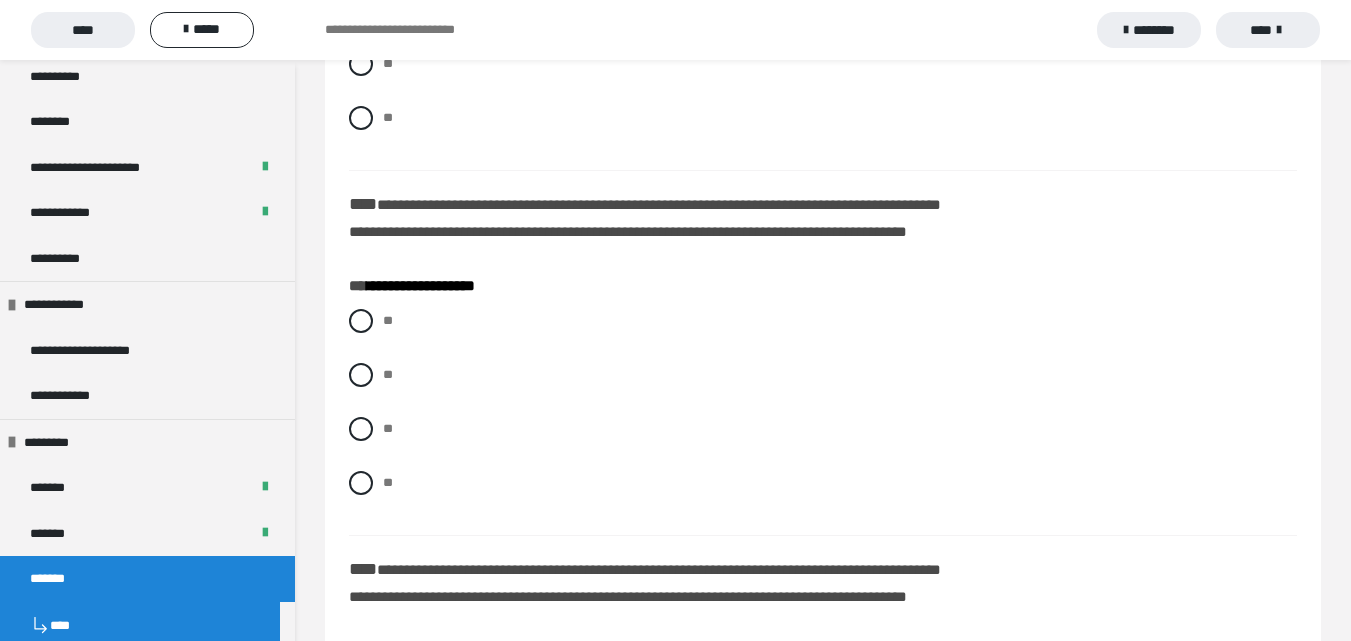 scroll, scrollTop: 3400, scrollLeft: 0, axis: vertical 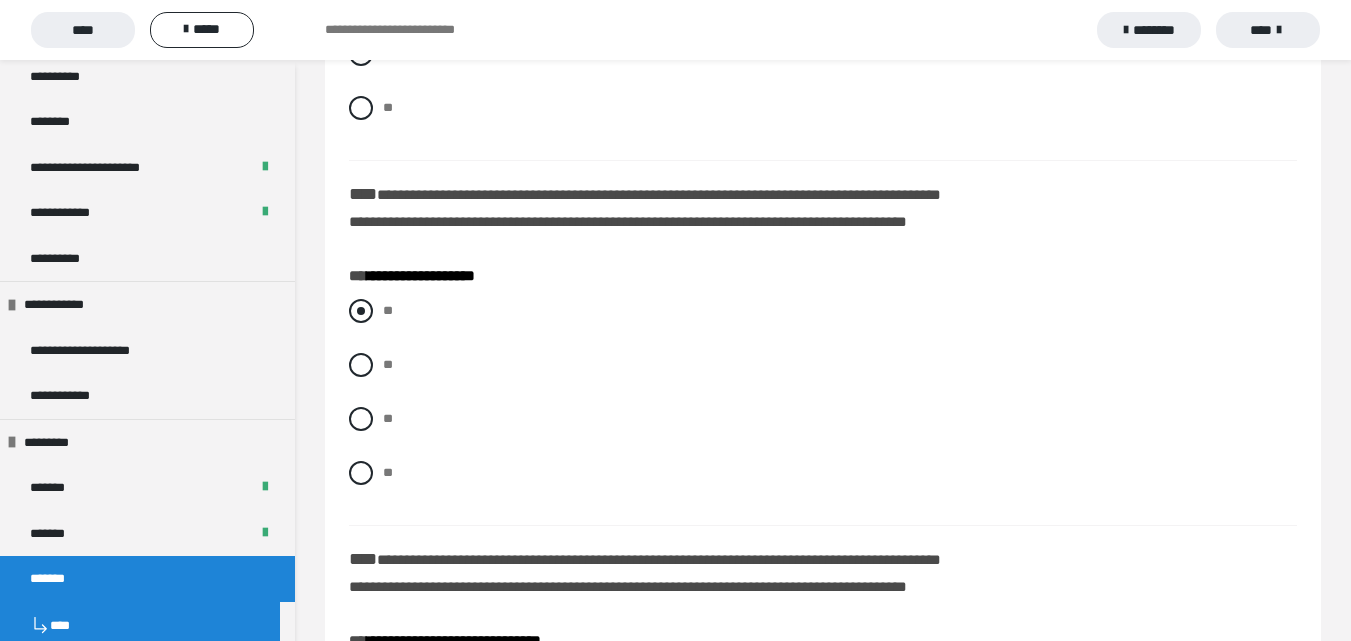 click at bounding box center (361, 311) 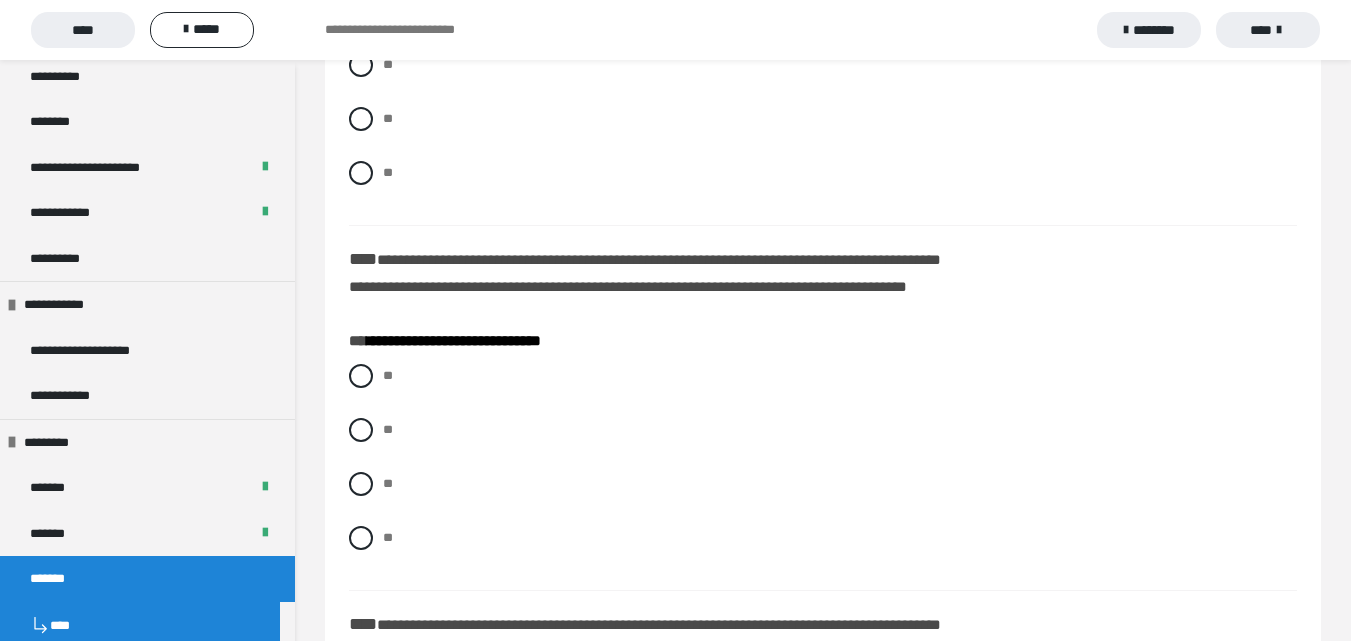 scroll, scrollTop: 3800, scrollLeft: 0, axis: vertical 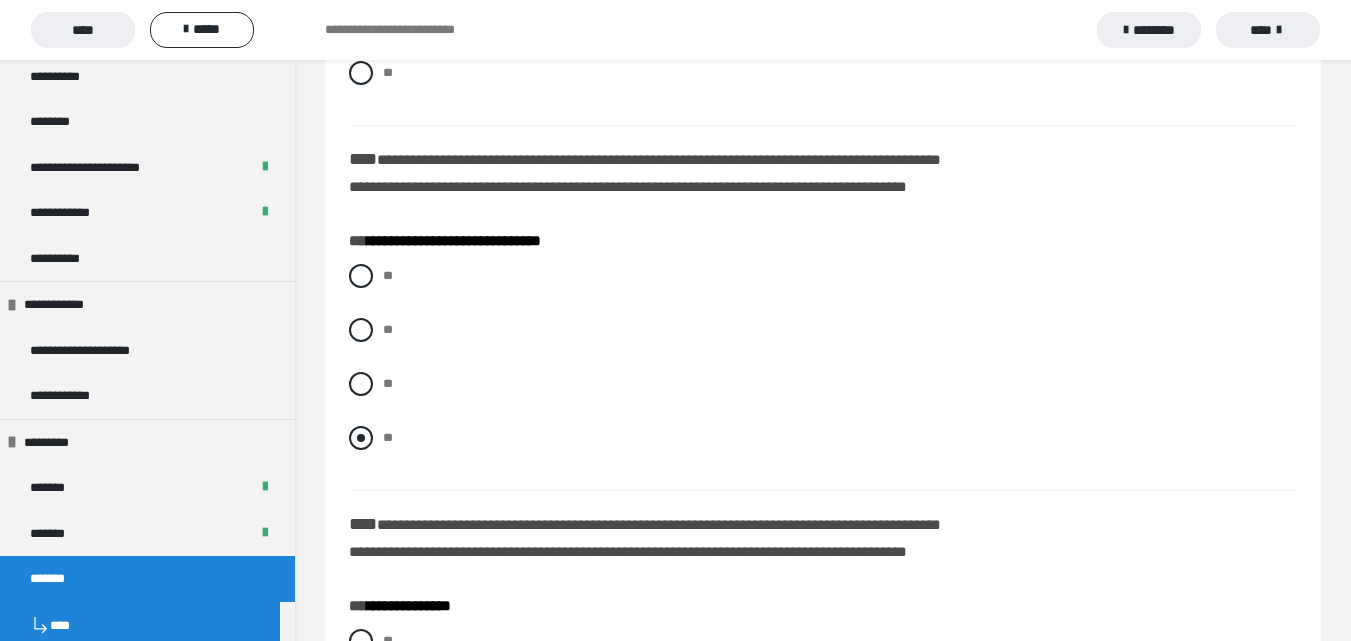 click at bounding box center [361, 438] 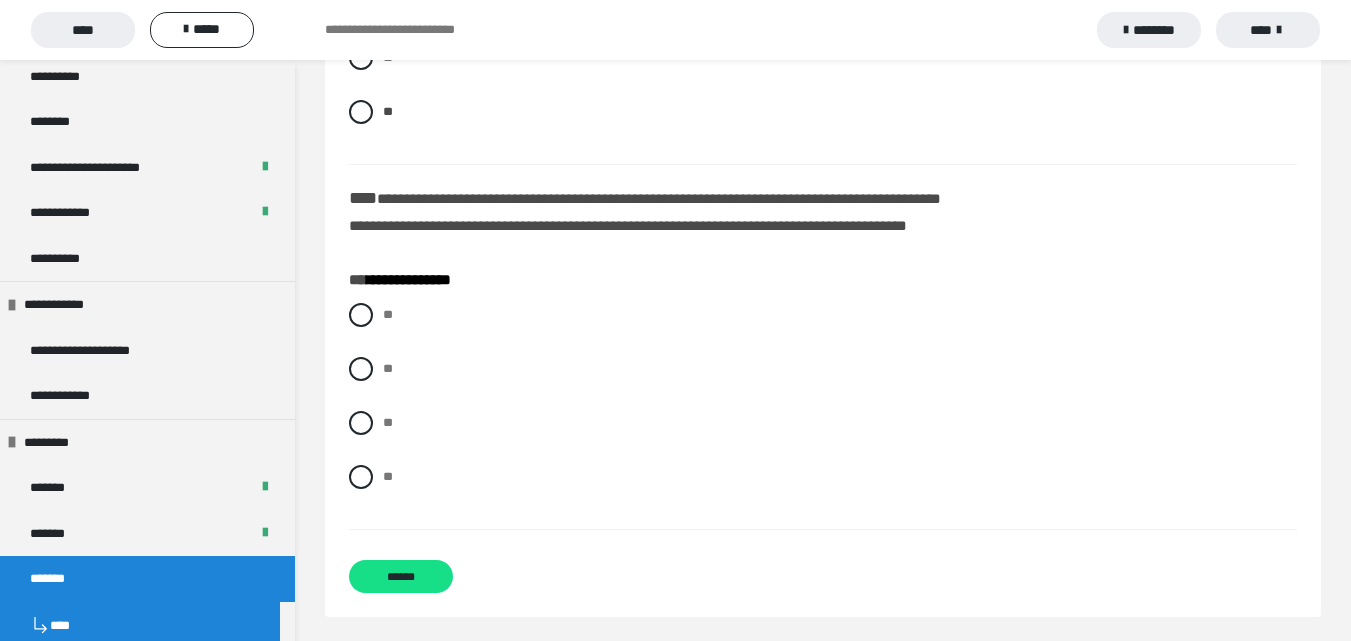 scroll, scrollTop: 4132, scrollLeft: 0, axis: vertical 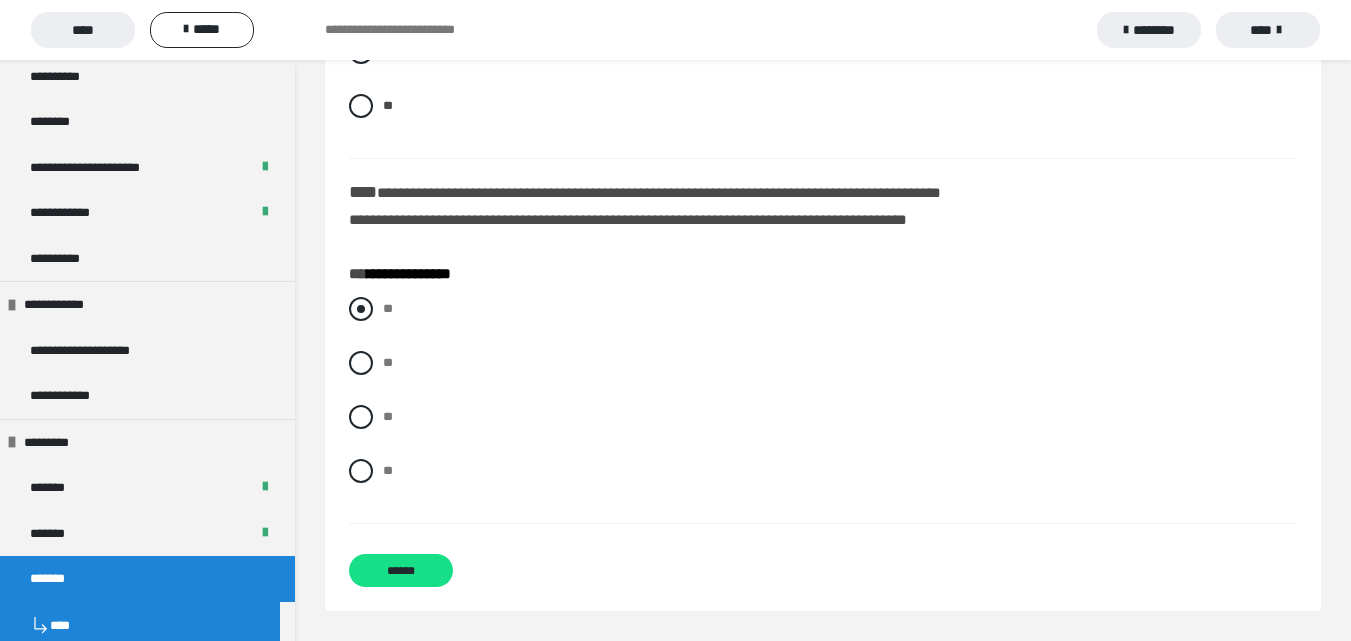 click at bounding box center (361, 309) 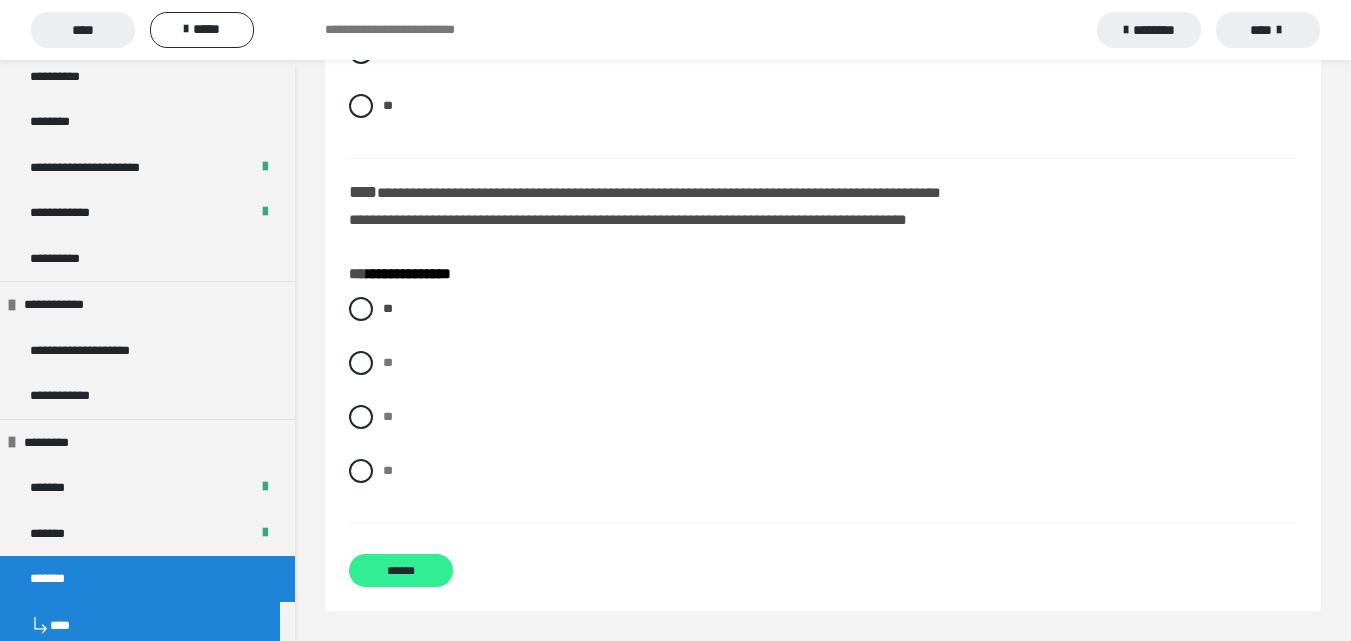 click on "******" at bounding box center (401, 570) 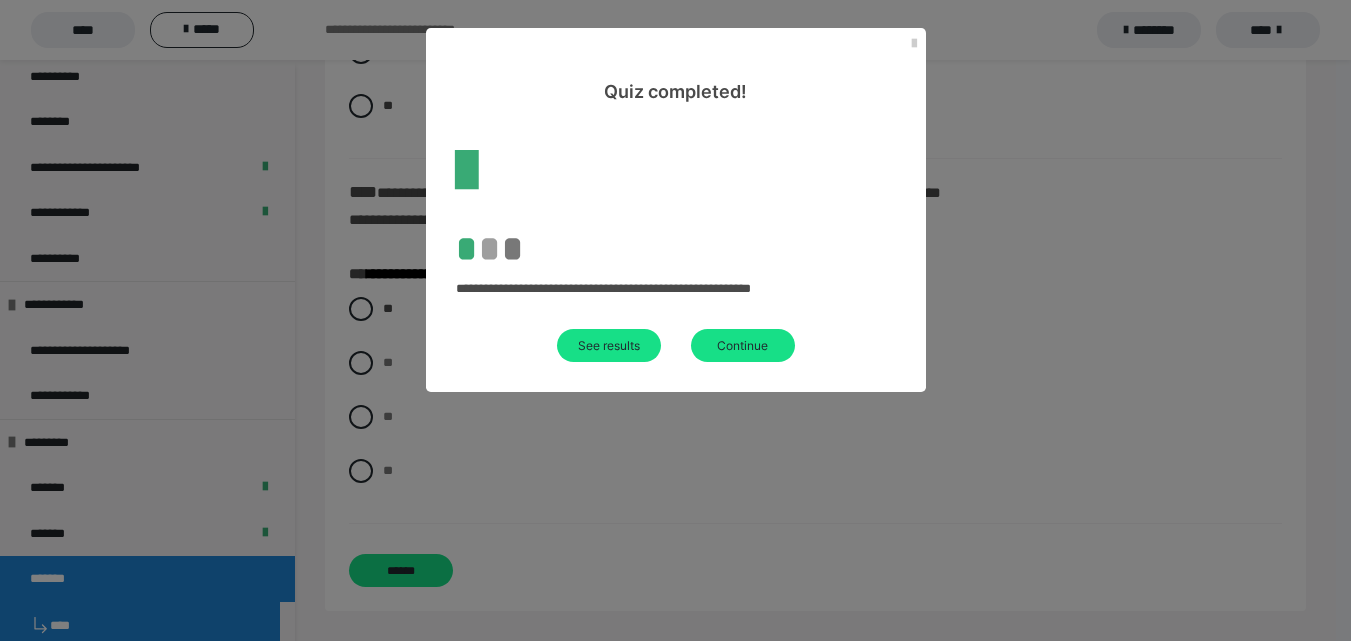 scroll, scrollTop: 164, scrollLeft: 0, axis: vertical 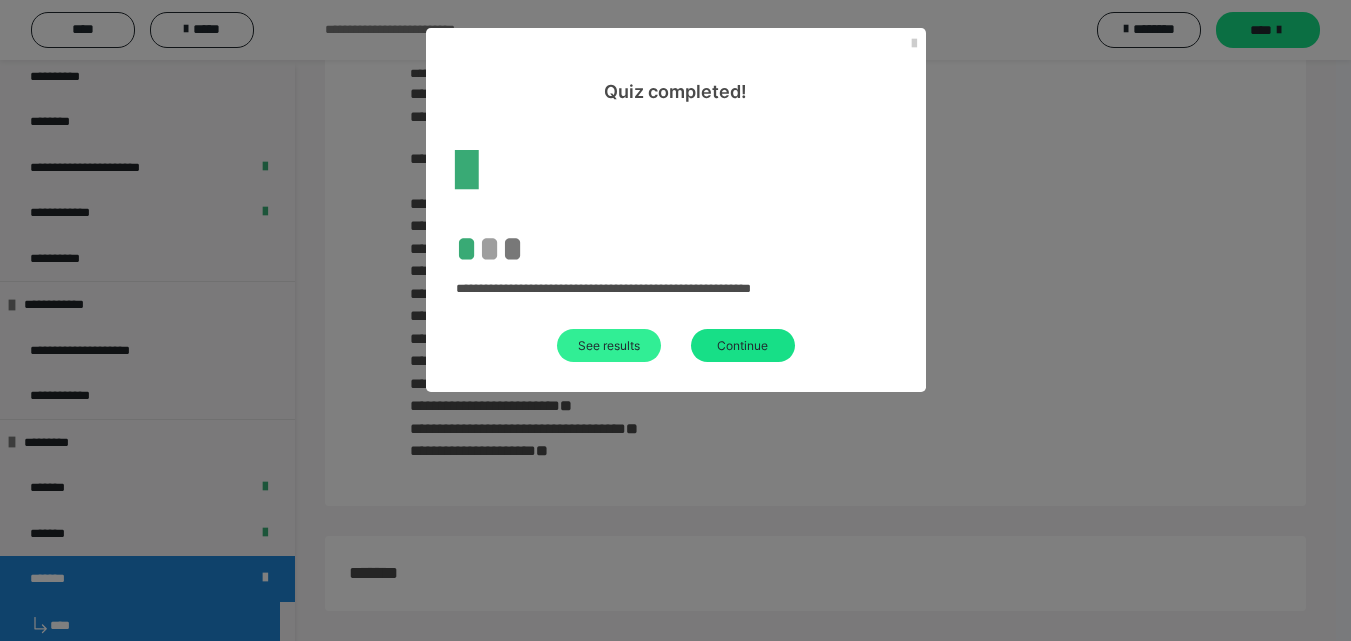 click on "See results" at bounding box center (609, 345) 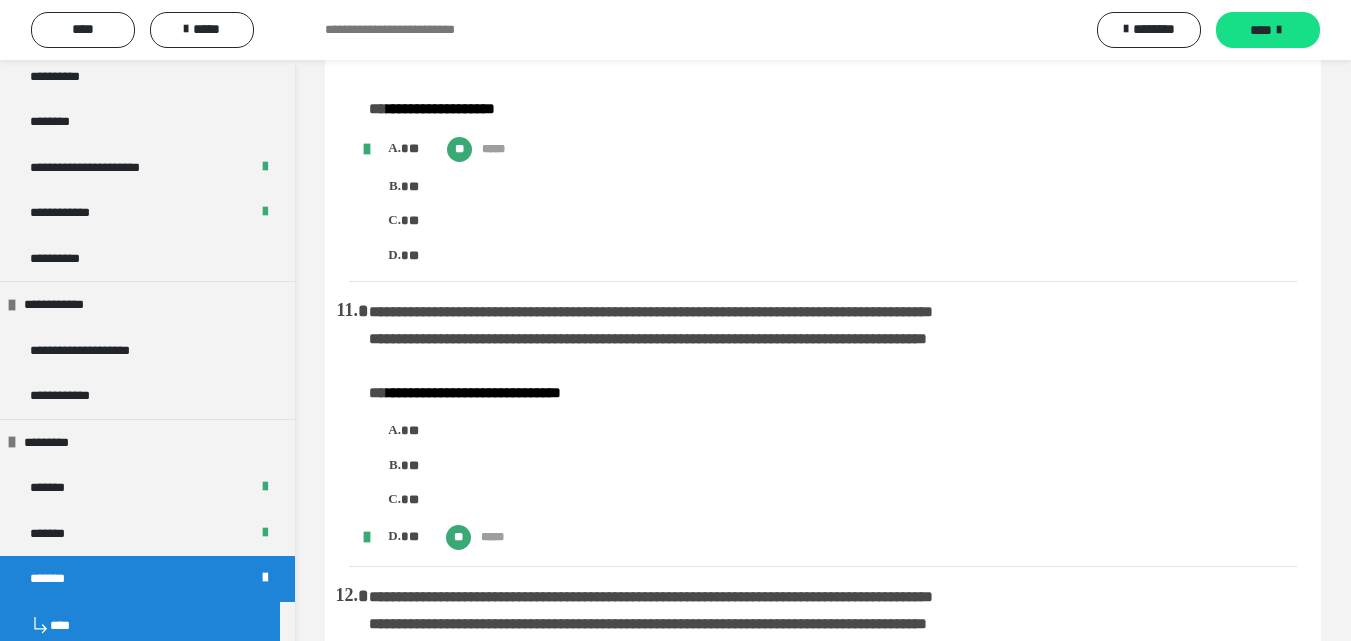 scroll, scrollTop: 2700, scrollLeft: 0, axis: vertical 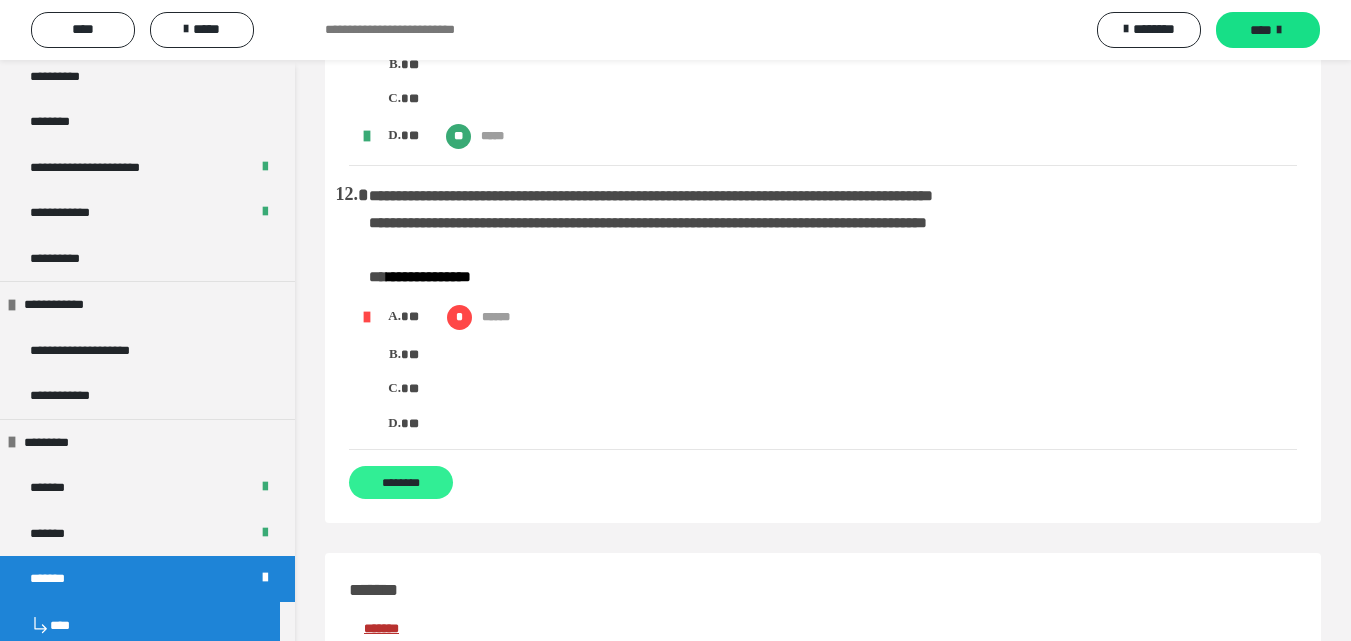click on "********" at bounding box center (401, 482) 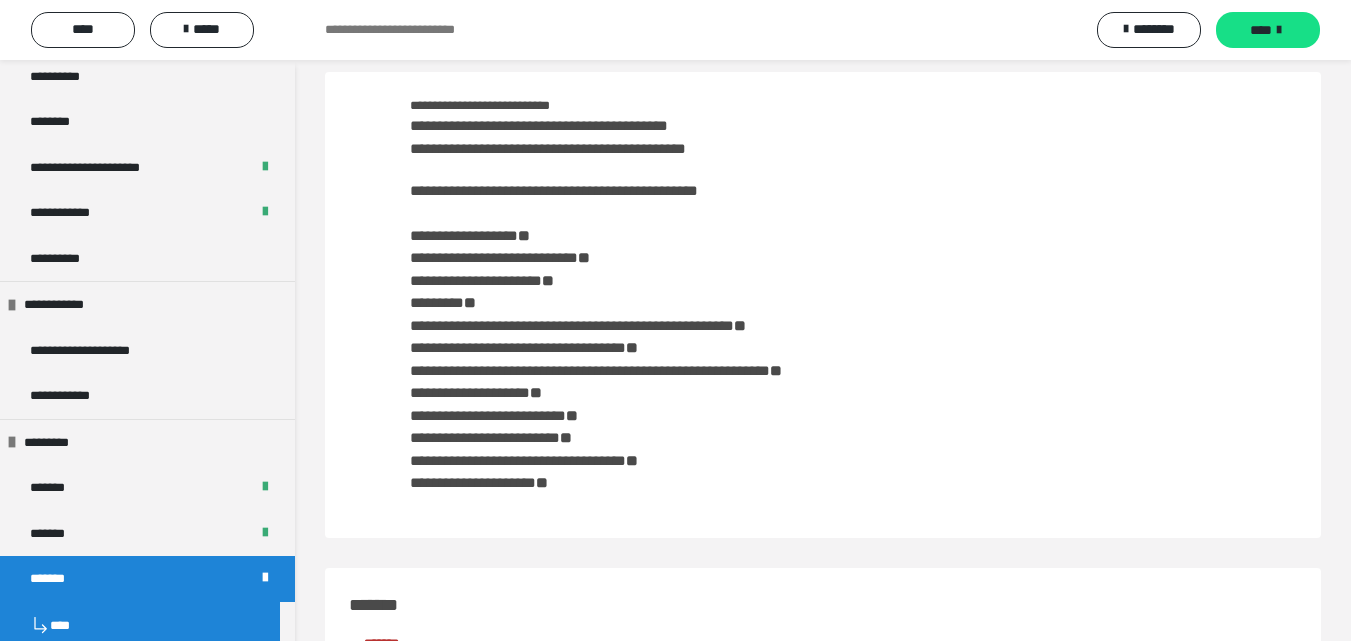 scroll, scrollTop: 0, scrollLeft: 0, axis: both 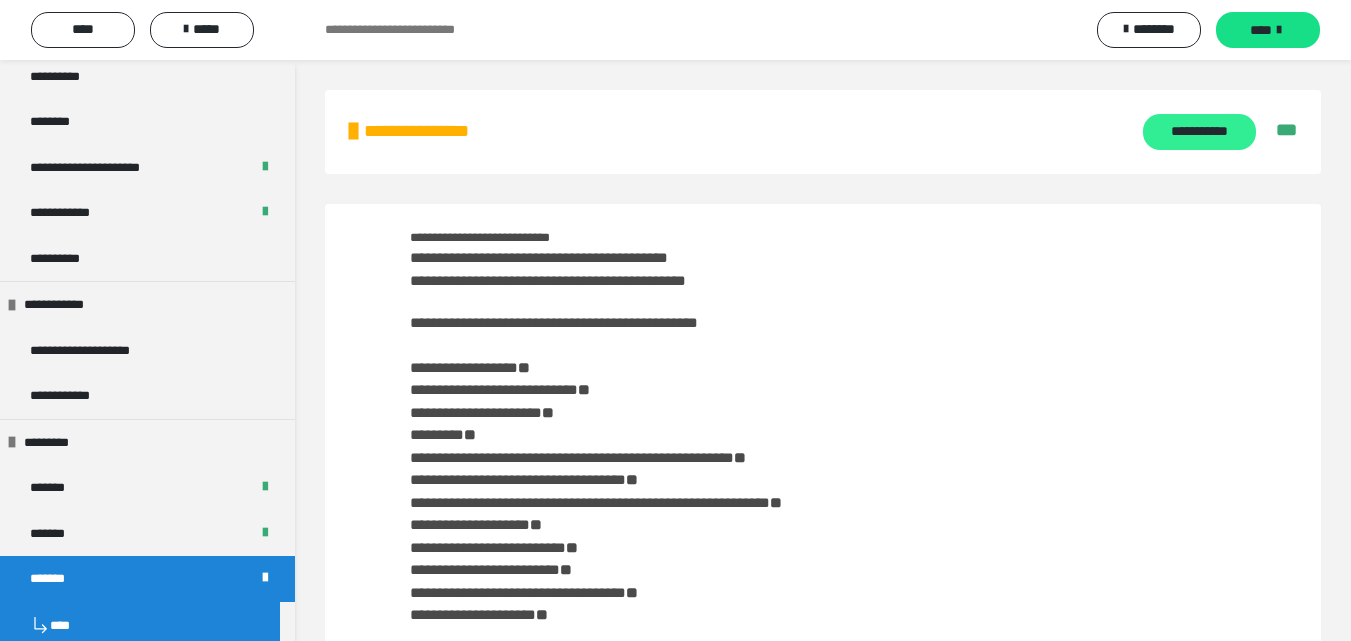 click on "**********" at bounding box center [1199, 132] 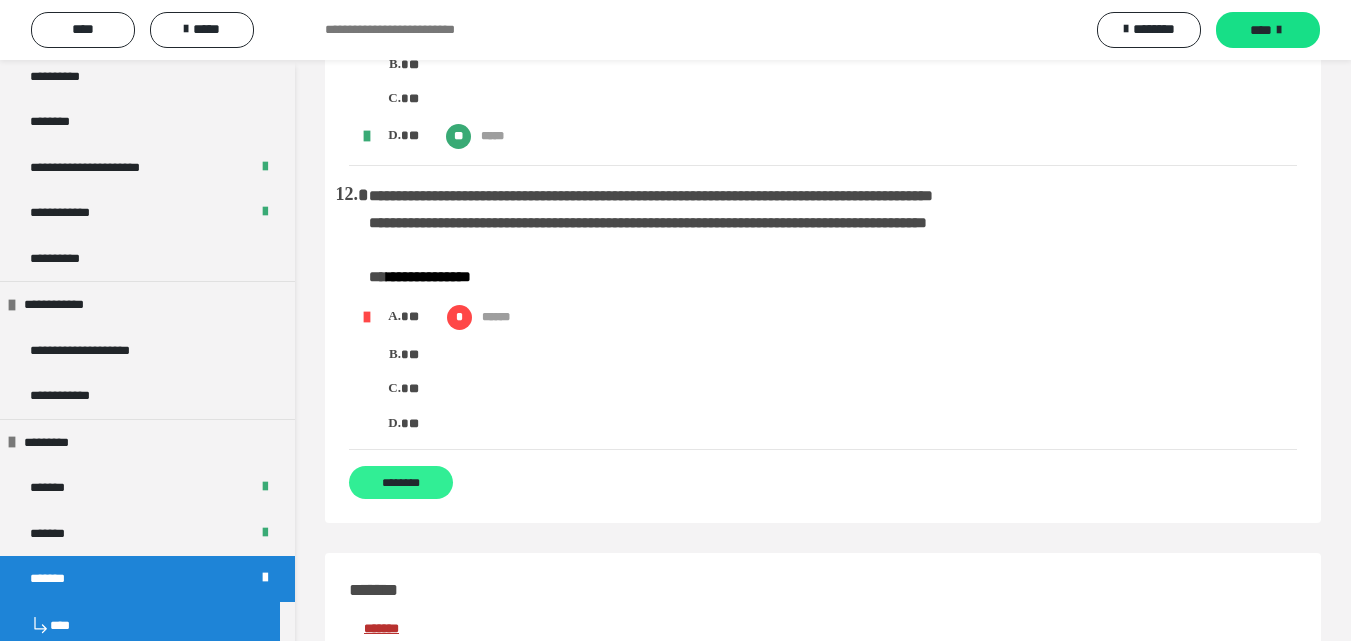 click on "********" at bounding box center (401, 482) 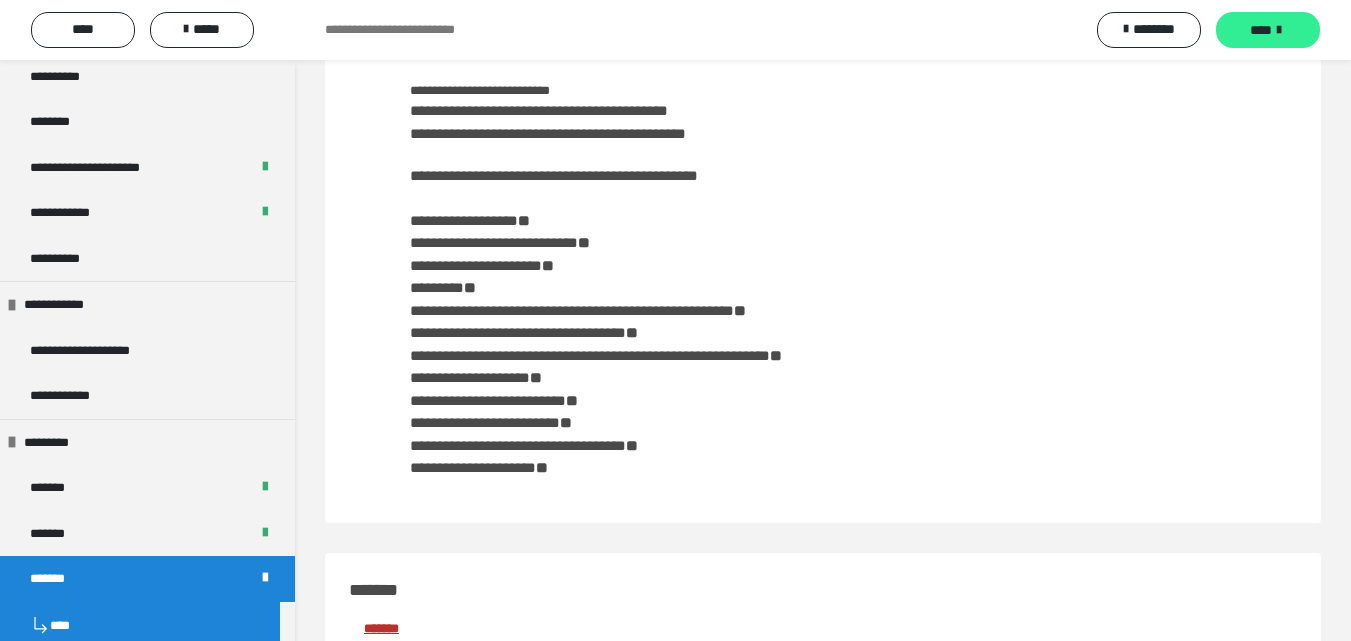 click on "****" at bounding box center [1268, 30] 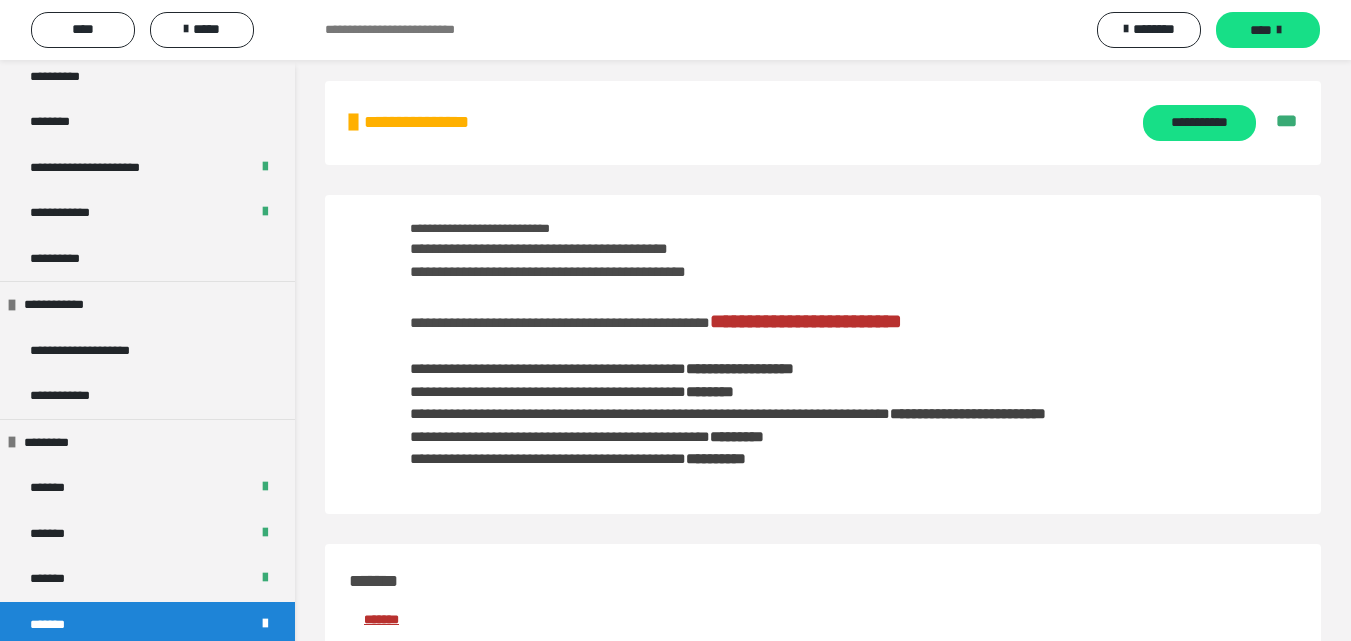 scroll, scrollTop: 0, scrollLeft: 0, axis: both 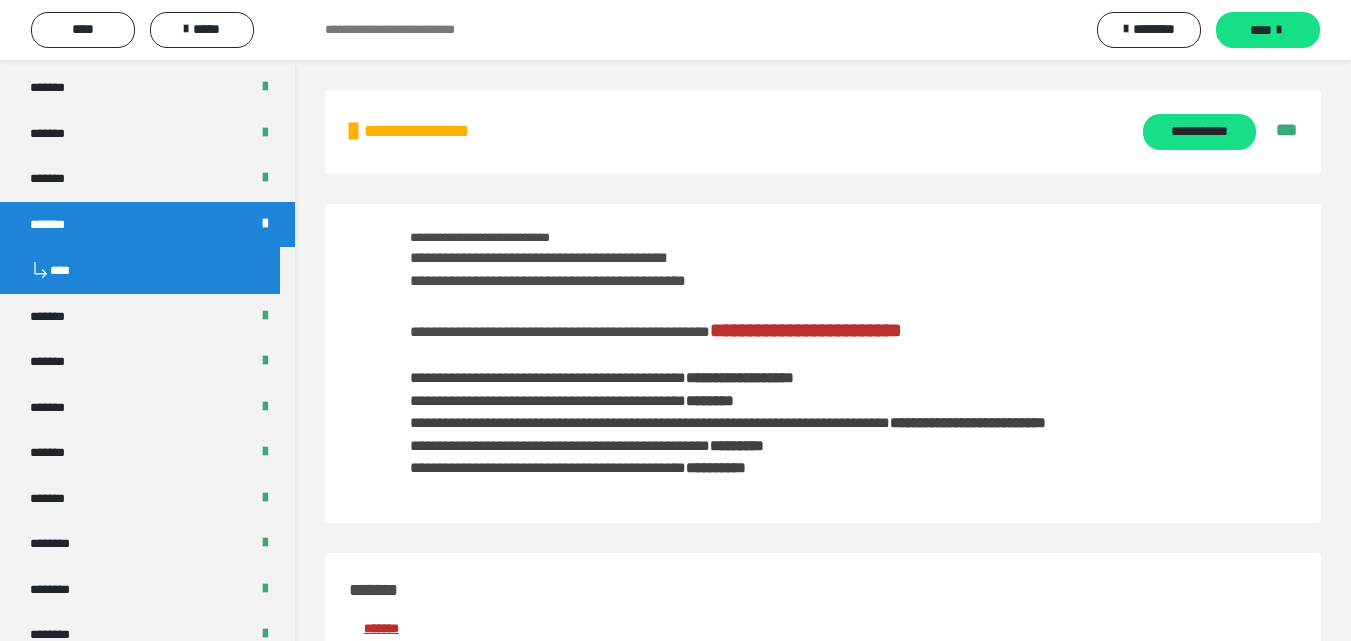 click on "*******" at bounding box center (59, 225) 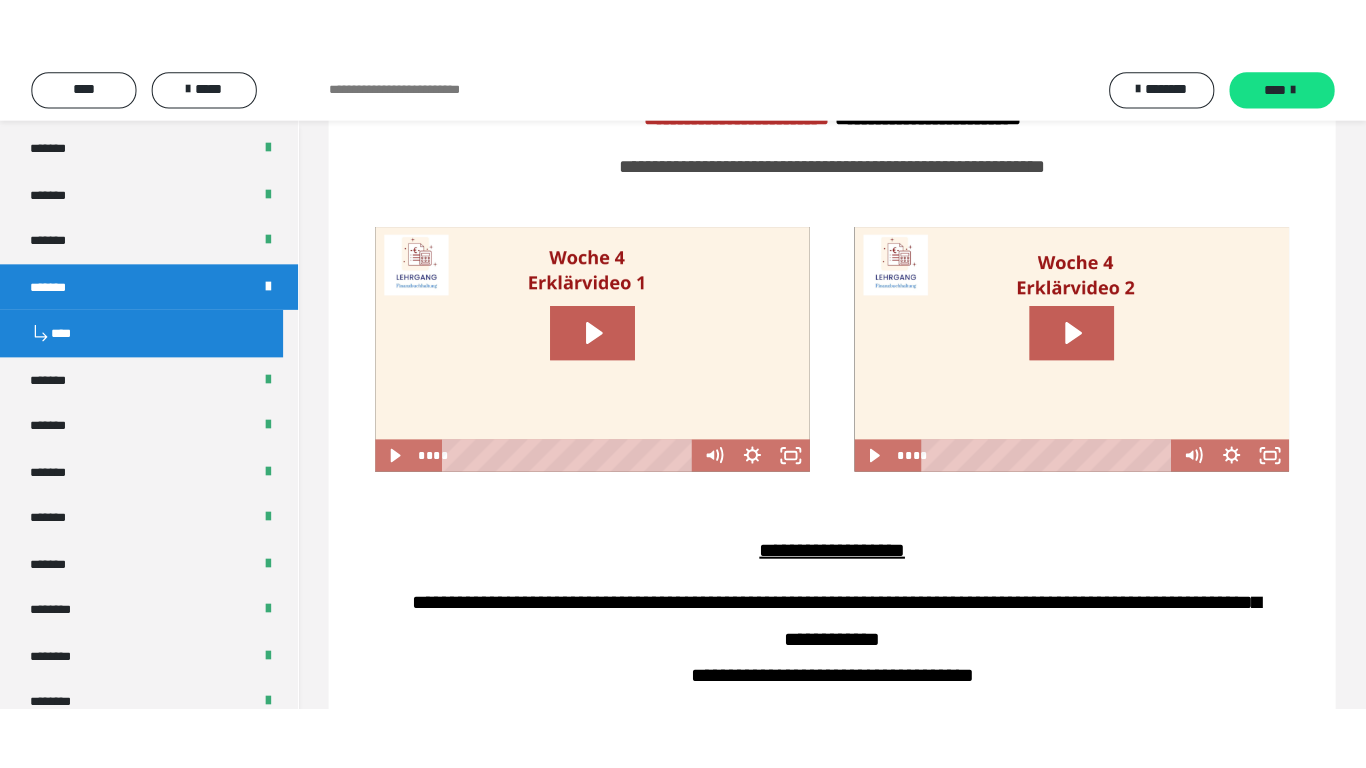 scroll, scrollTop: 1200, scrollLeft: 0, axis: vertical 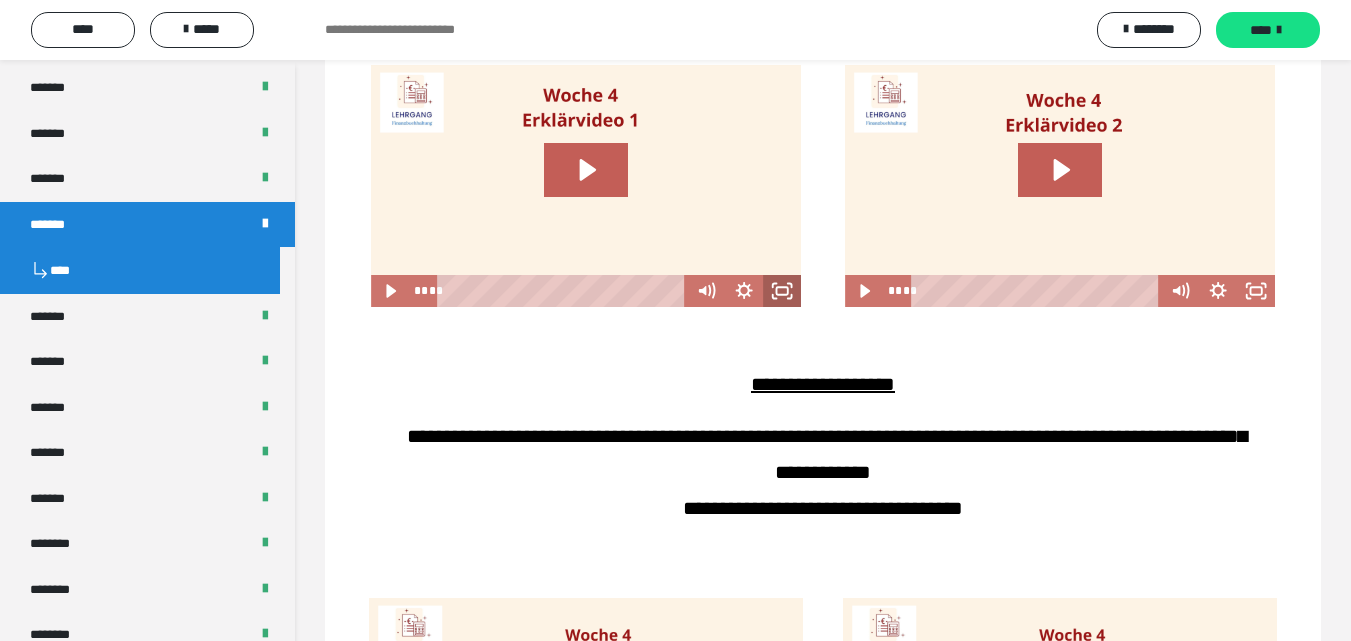 click 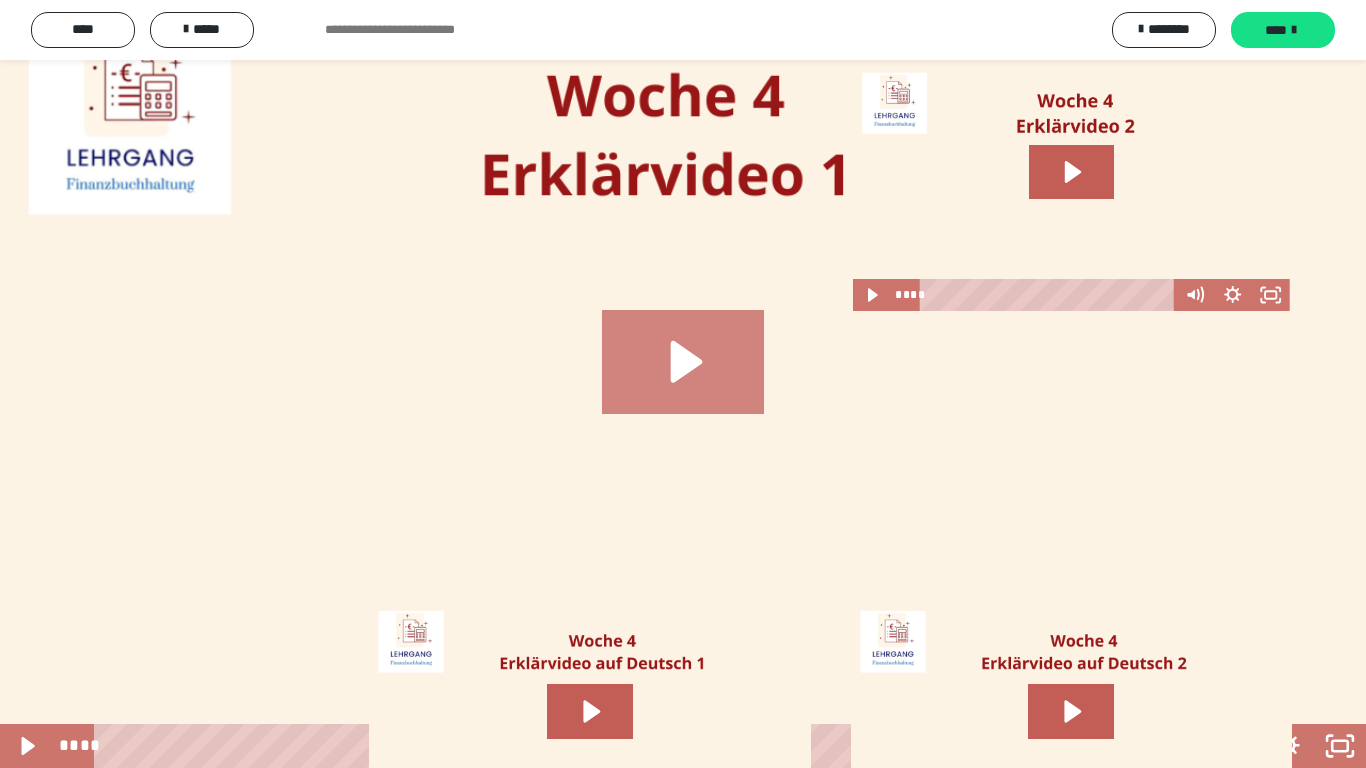 click 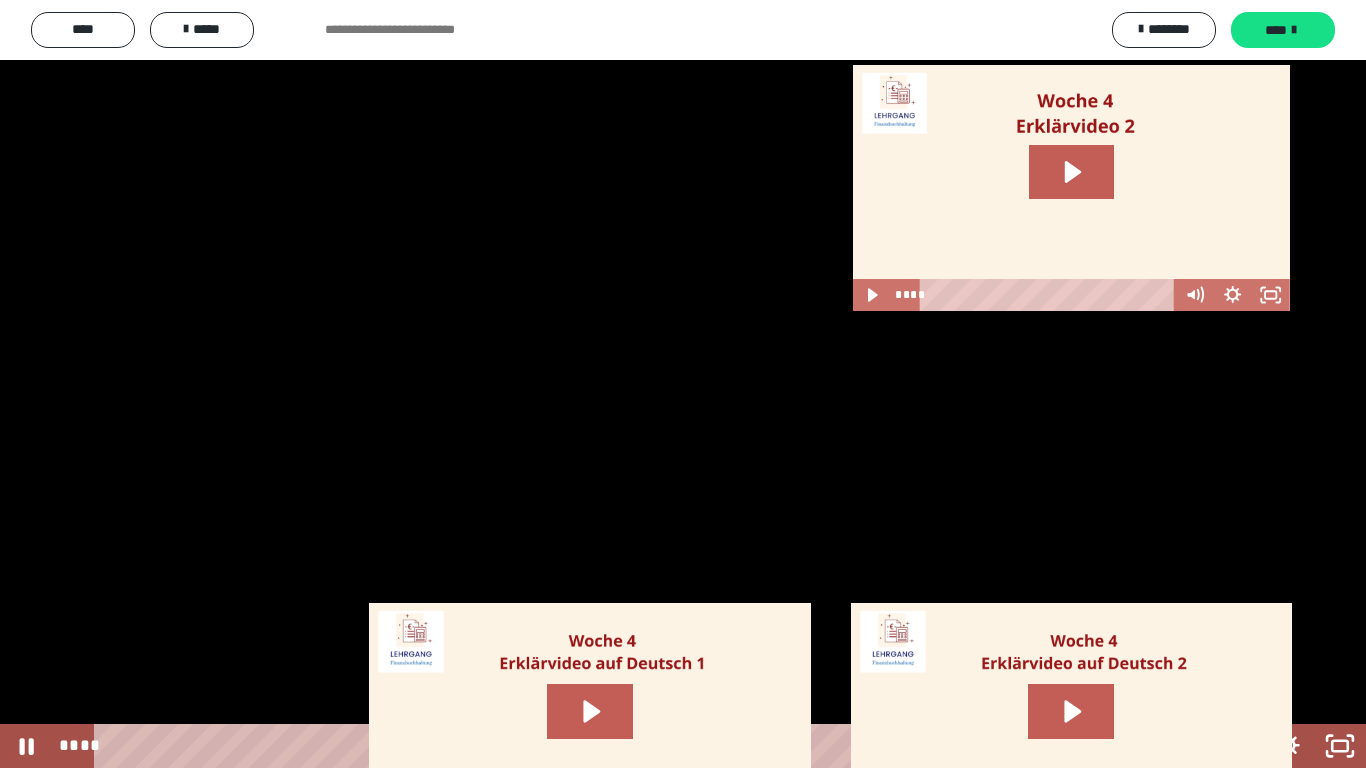 drag, startPoint x: 0, startPoint y: 569, endPoint x: 405, endPoint y: 690, distance: 422.68903 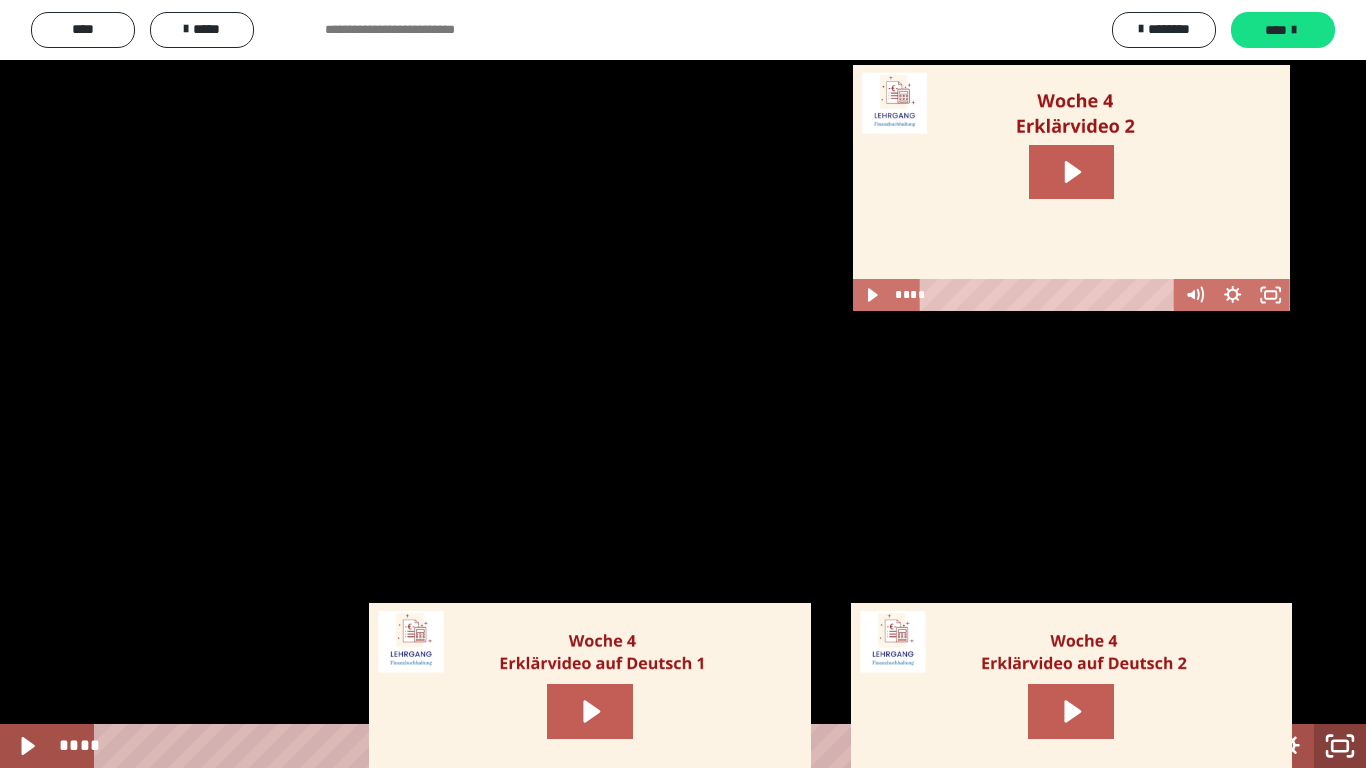 click 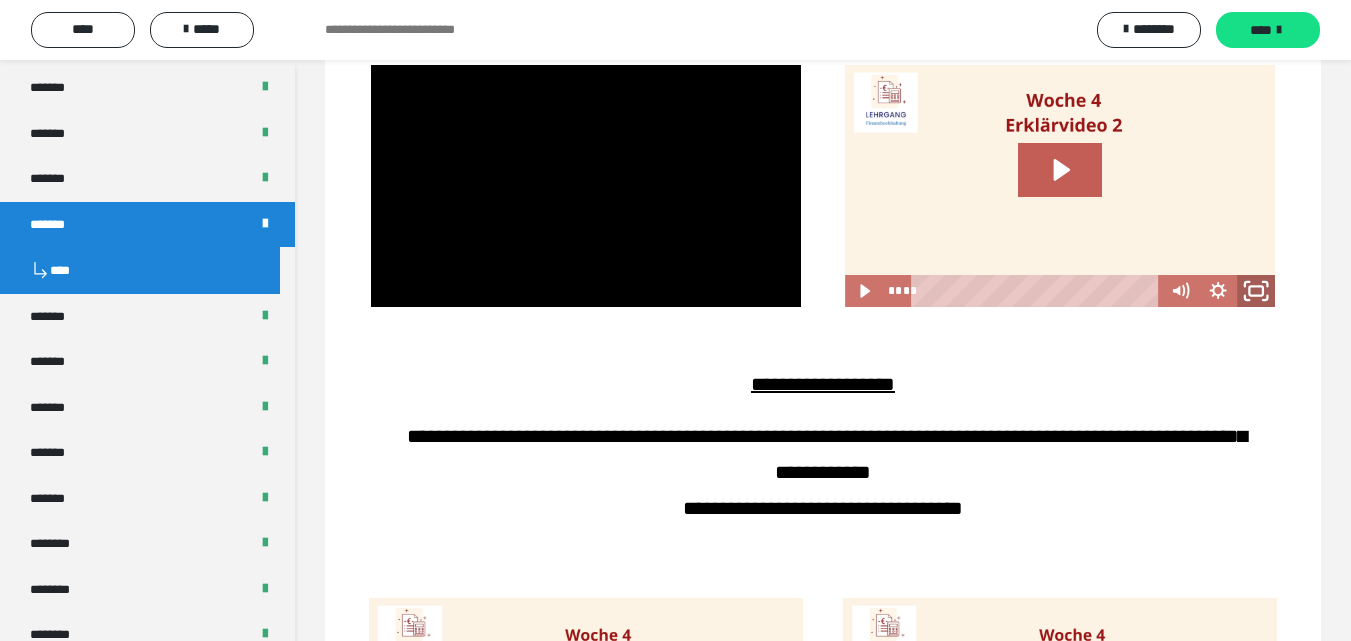 click 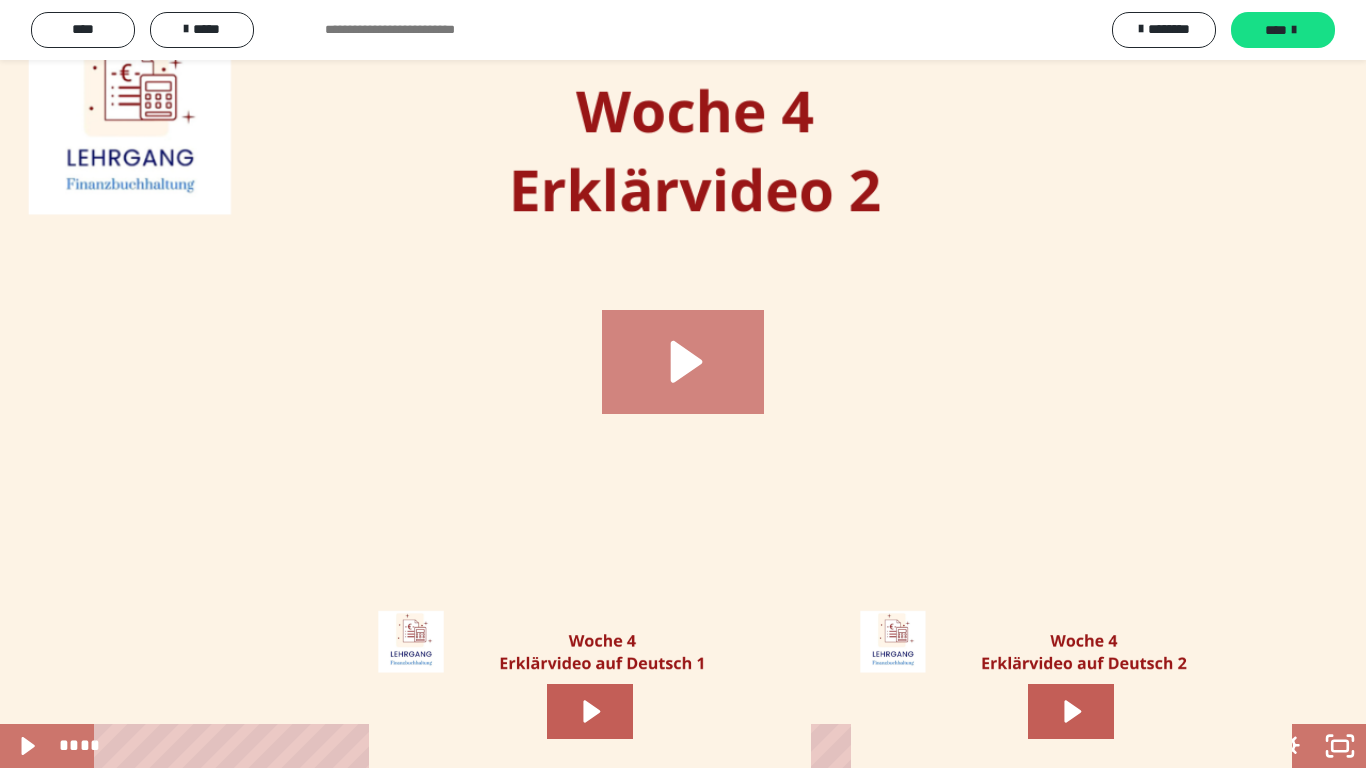 click 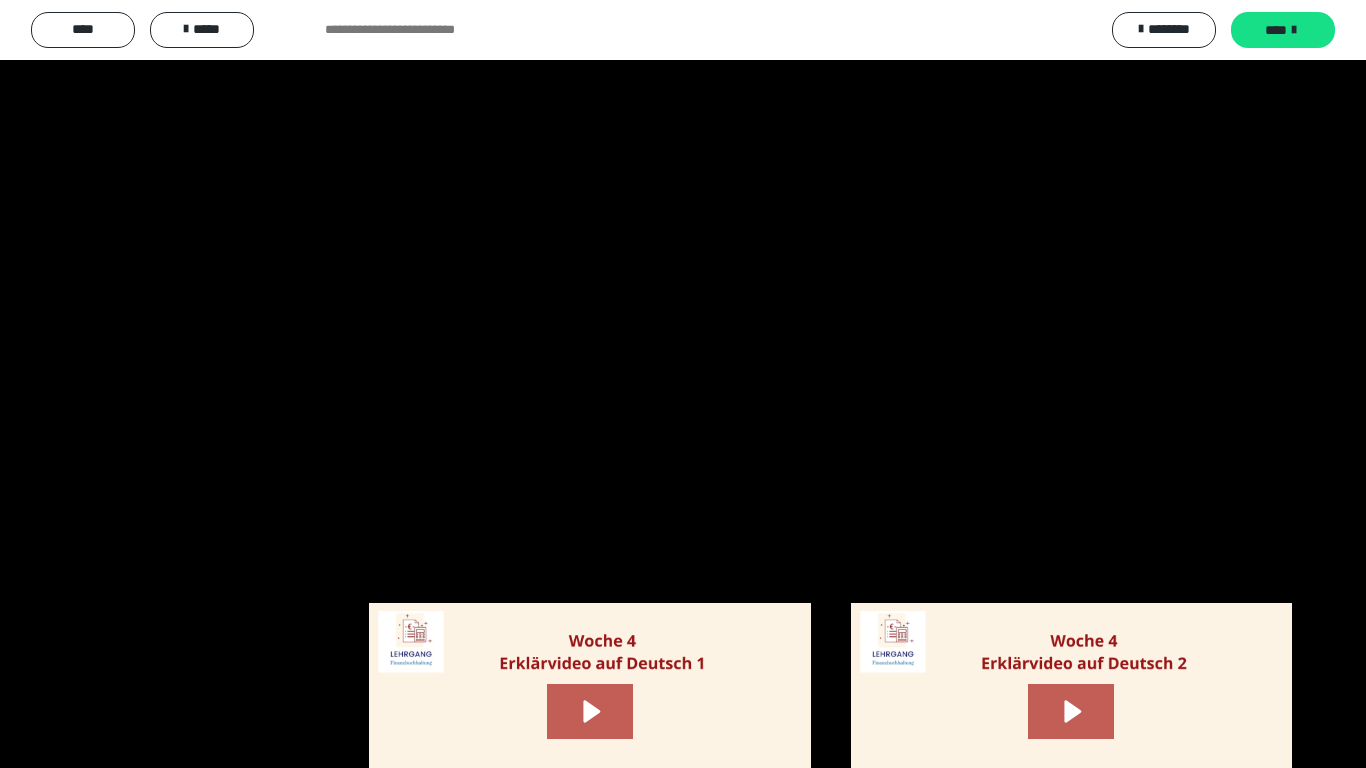 type 